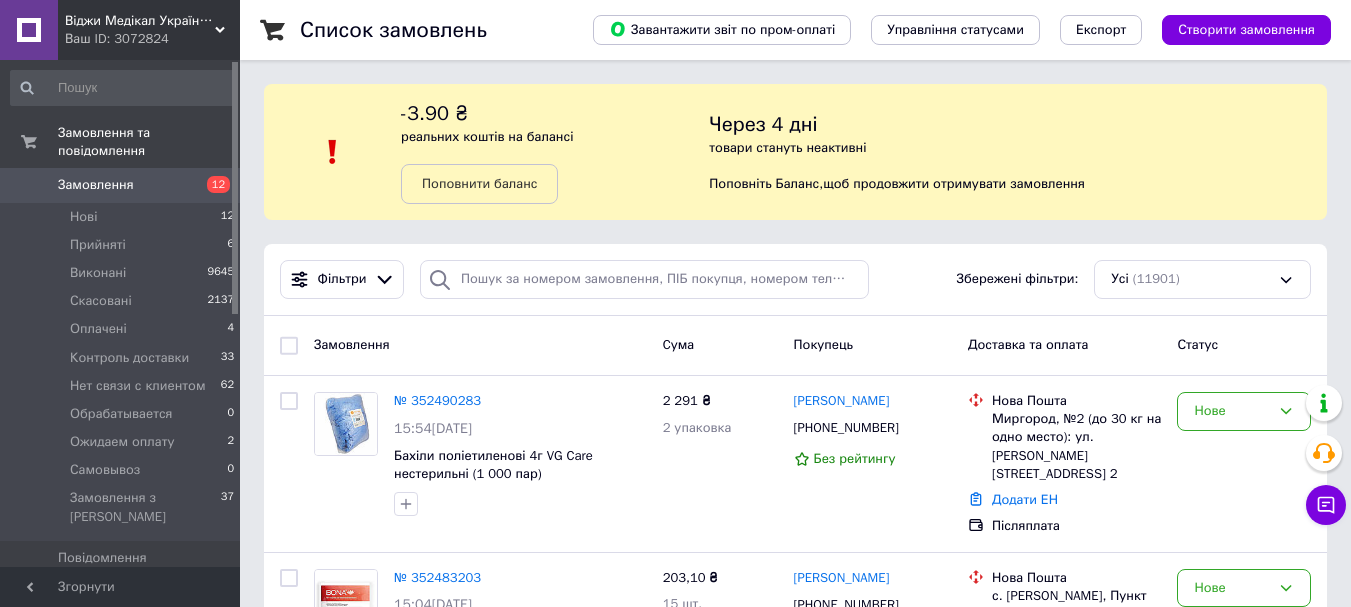 scroll, scrollTop: 0, scrollLeft: 0, axis: both 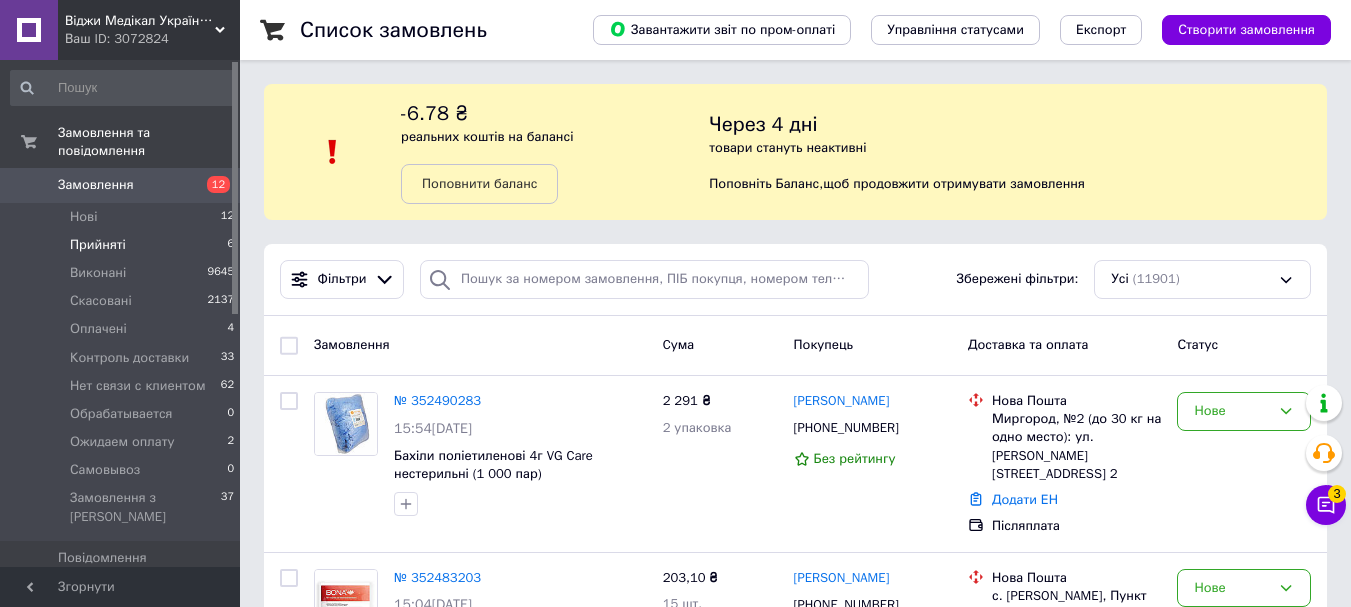 click on "Прийняті 6" at bounding box center (123, 245) 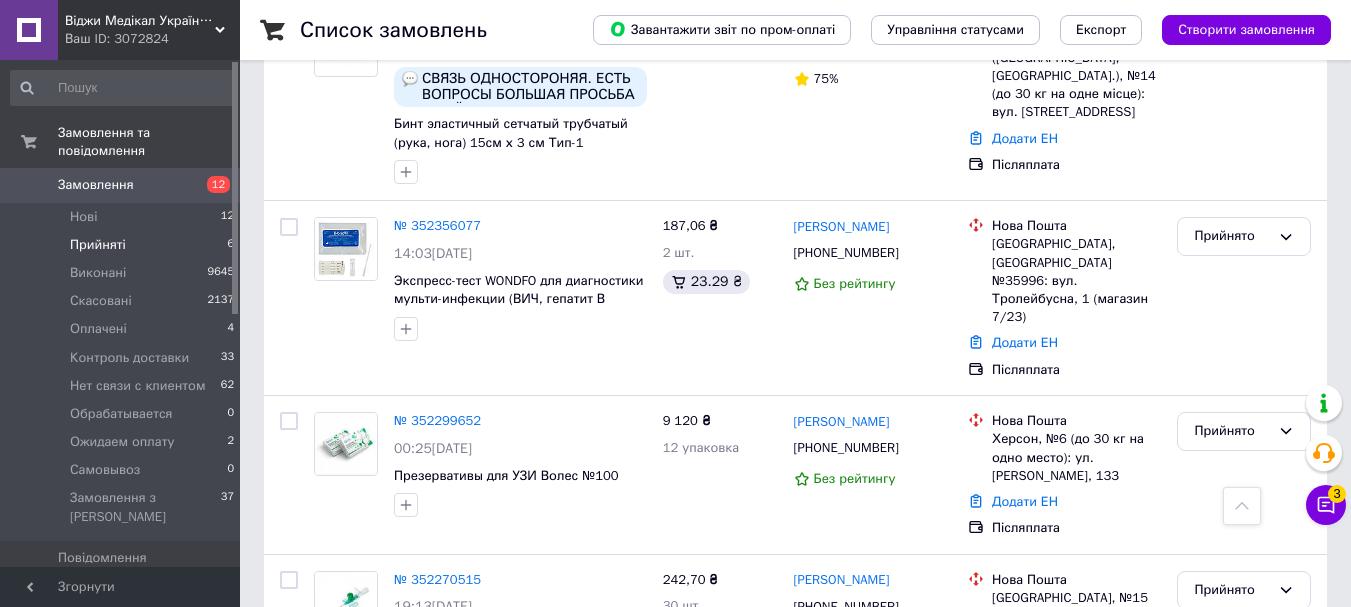 scroll, scrollTop: 360, scrollLeft: 0, axis: vertical 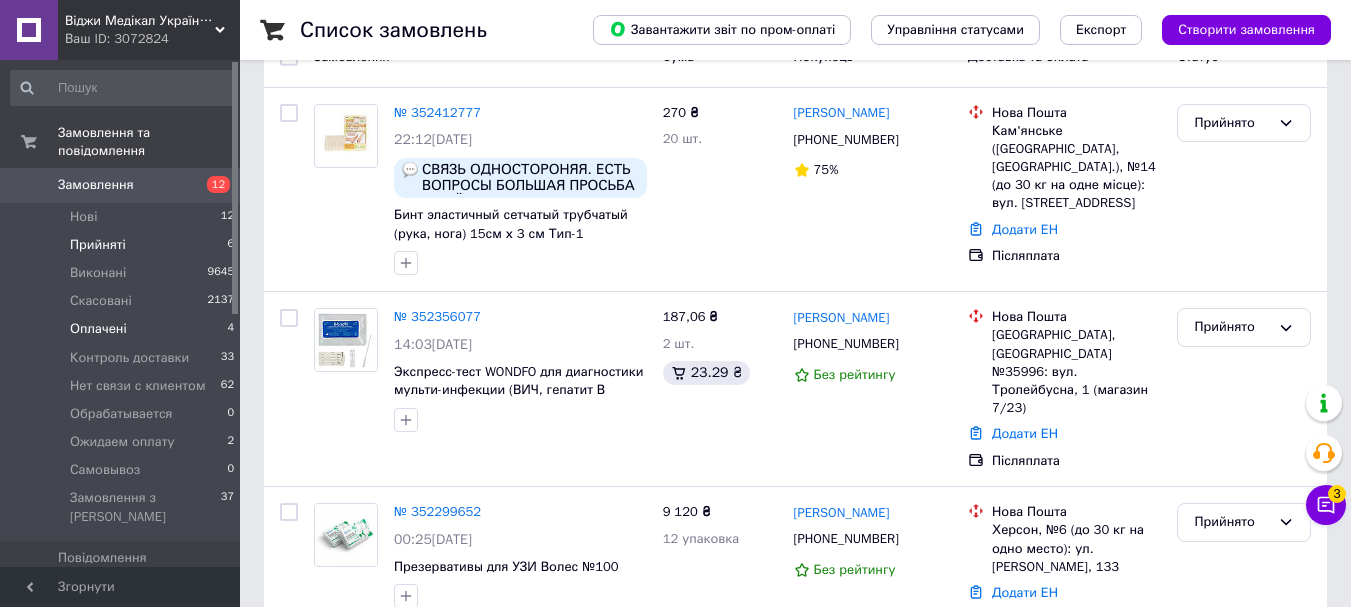 click on "Оплачені 4" at bounding box center [123, 329] 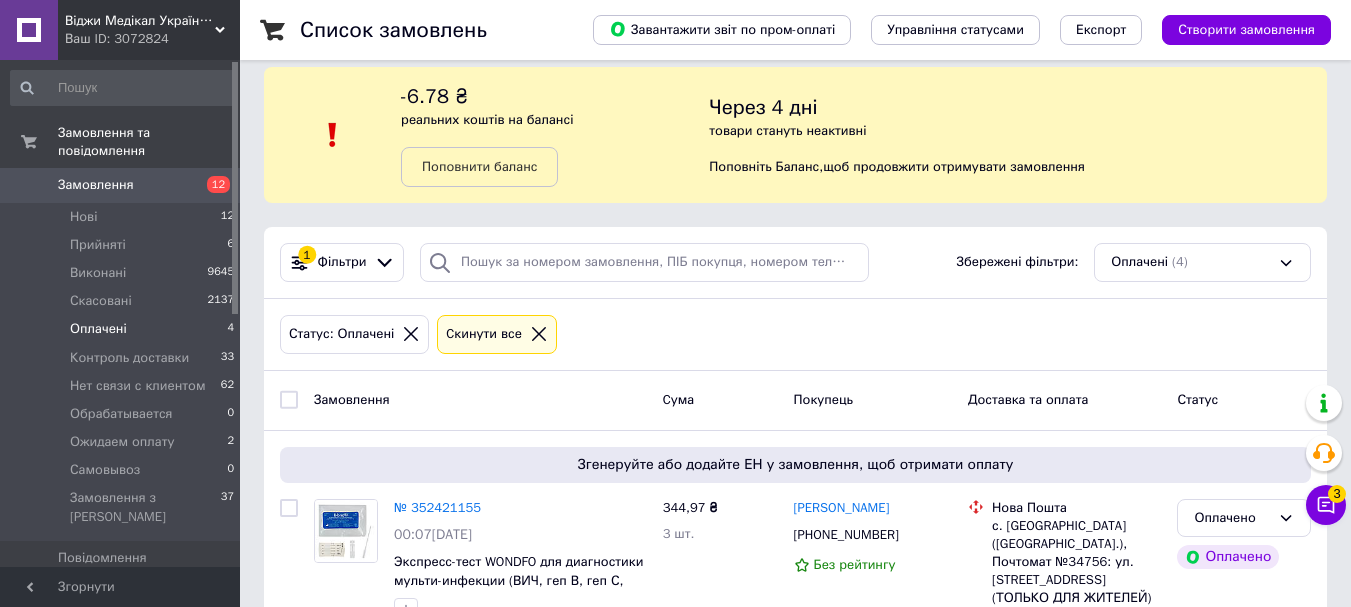 scroll, scrollTop: 15, scrollLeft: 0, axis: vertical 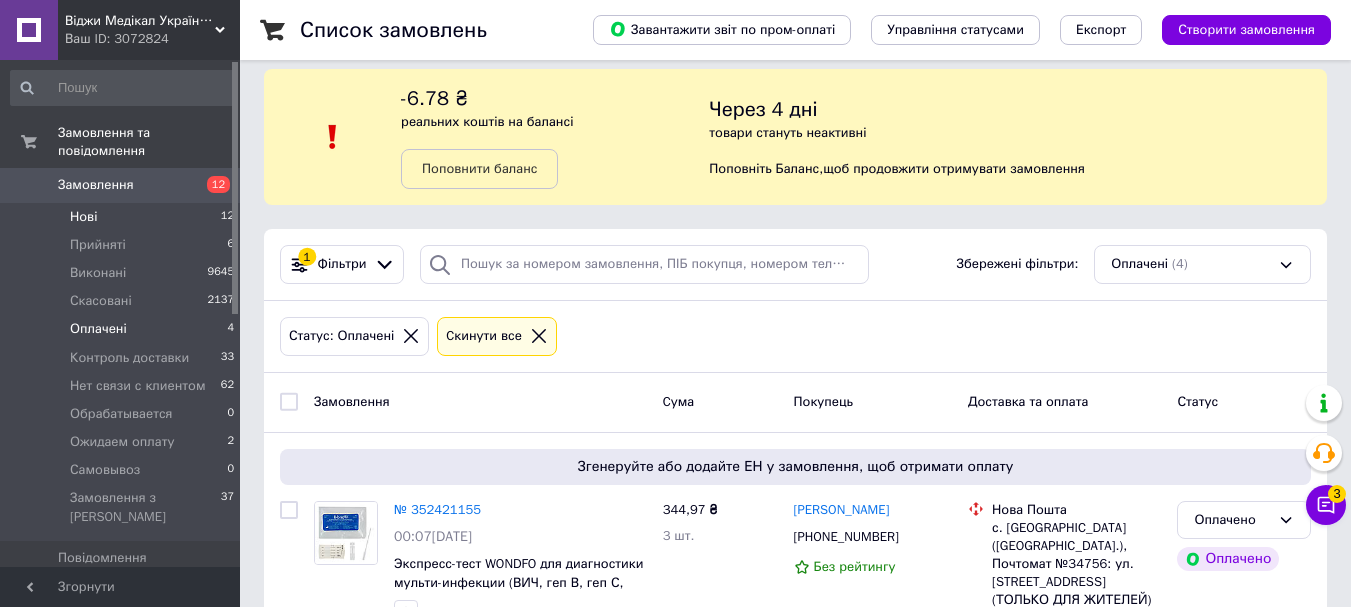 click on "Нові 12" at bounding box center (123, 217) 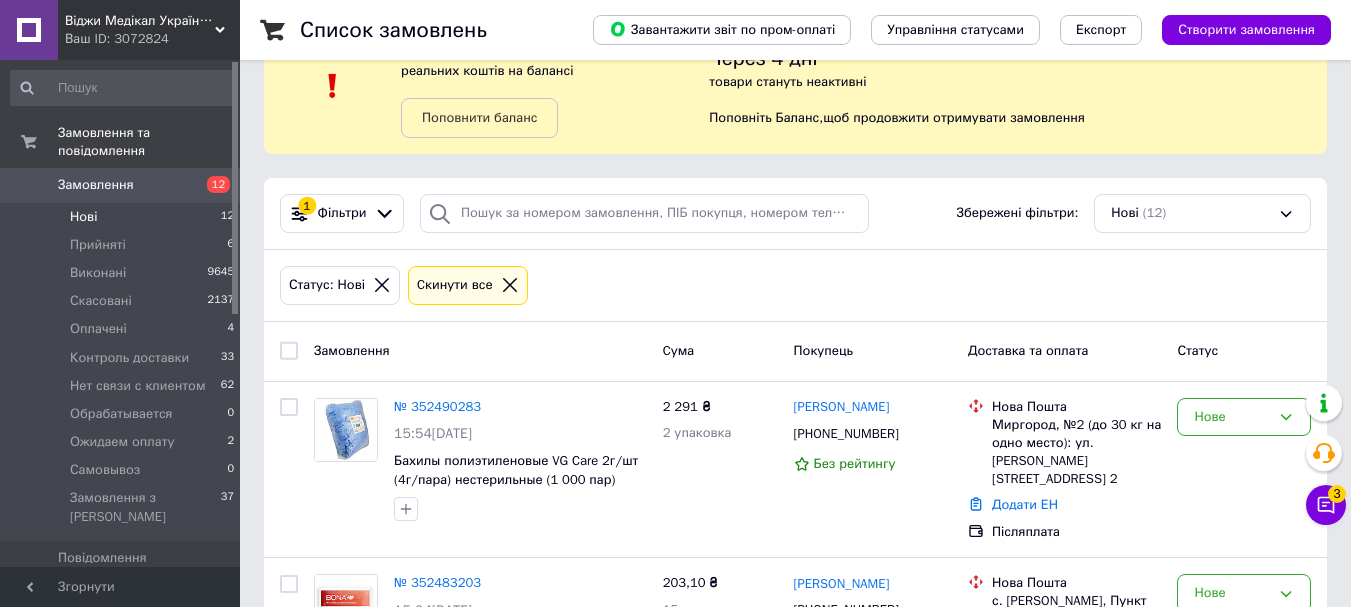scroll, scrollTop: 200, scrollLeft: 0, axis: vertical 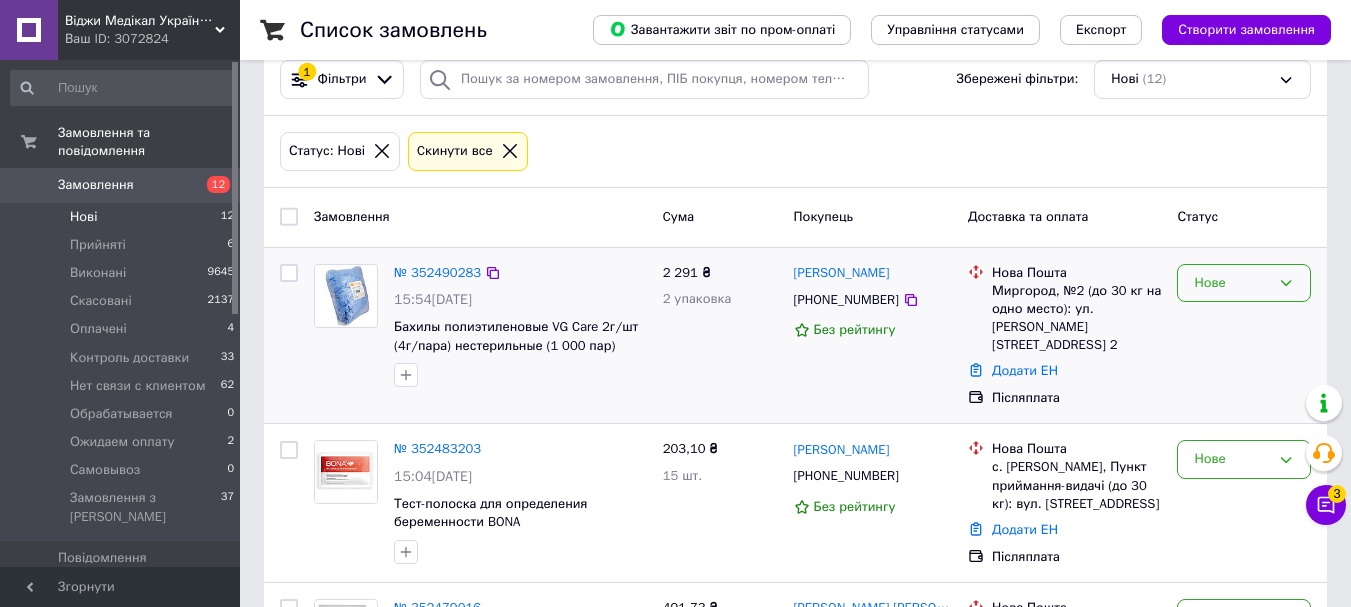 click on "Нове" at bounding box center (1244, 283) 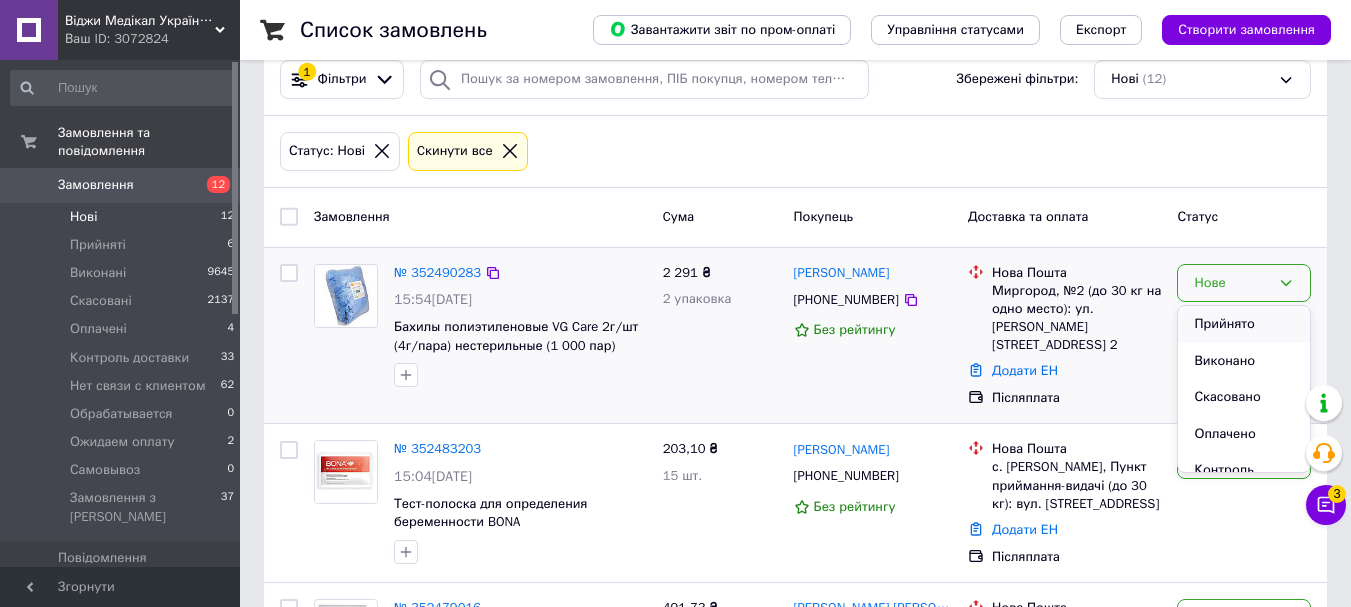 click on "Прийнято" at bounding box center [1244, 324] 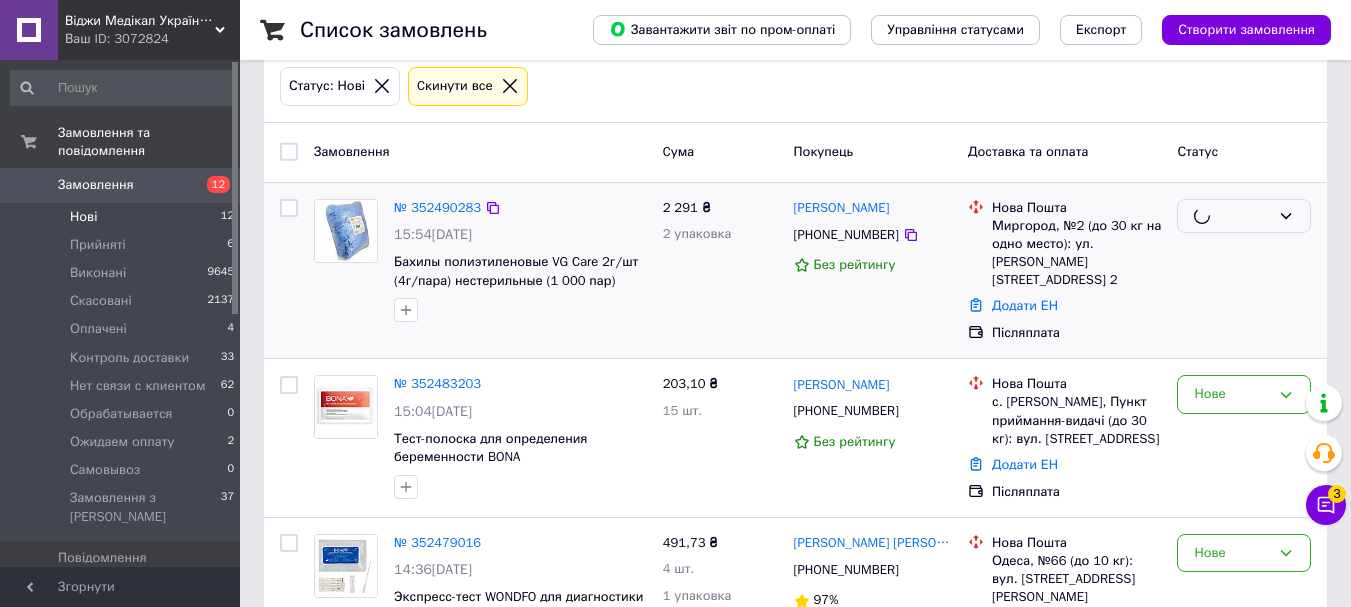 scroll, scrollTop: 300, scrollLeft: 0, axis: vertical 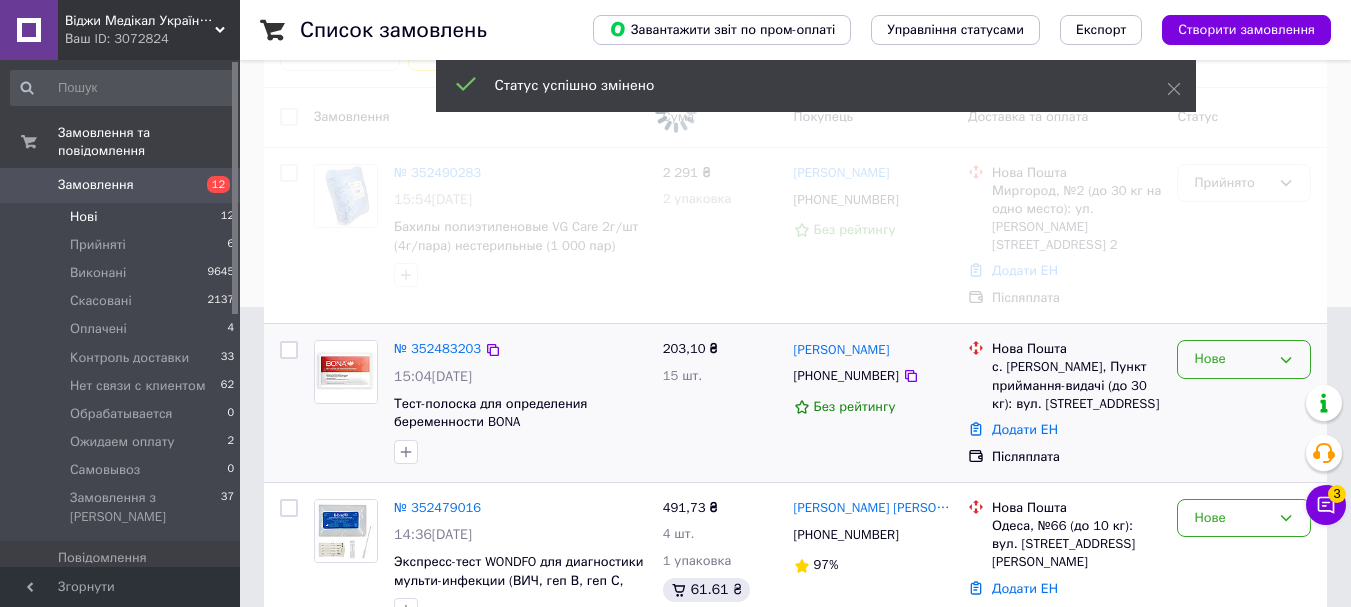 click on "Нове" at bounding box center [1232, 359] 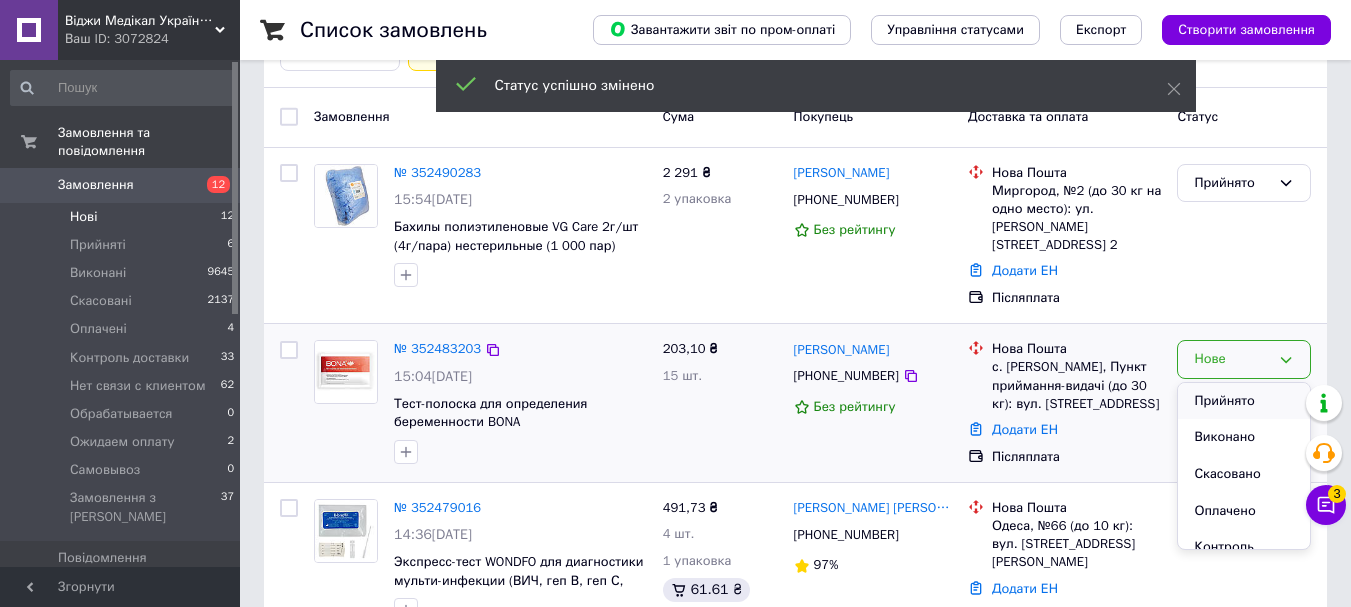 click on "Прийнято" at bounding box center (1244, 401) 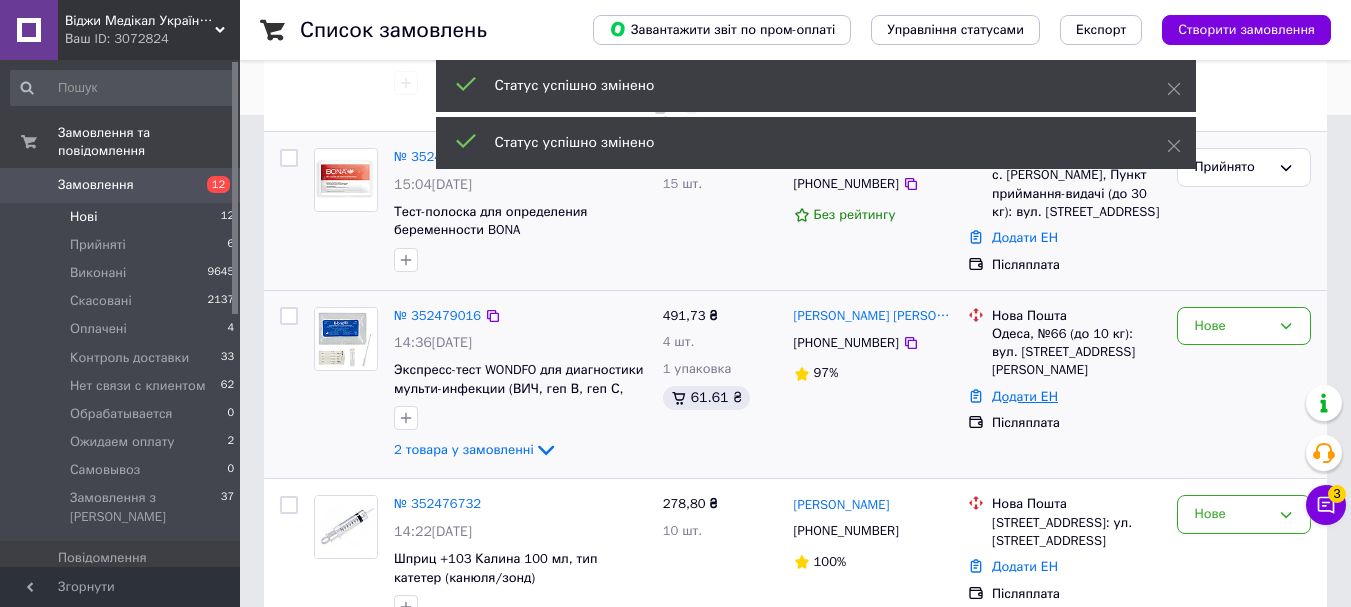scroll, scrollTop: 500, scrollLeft: 0, axis: vertical 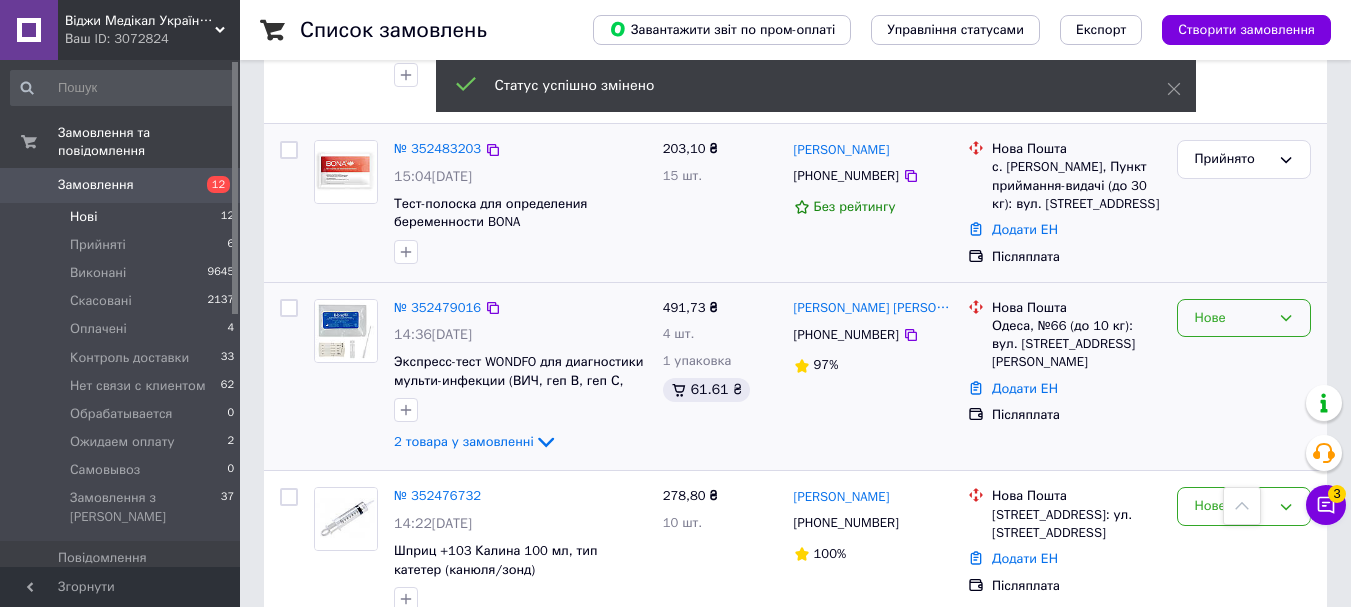 click on "Нове" at bounding box center (1232, 318) 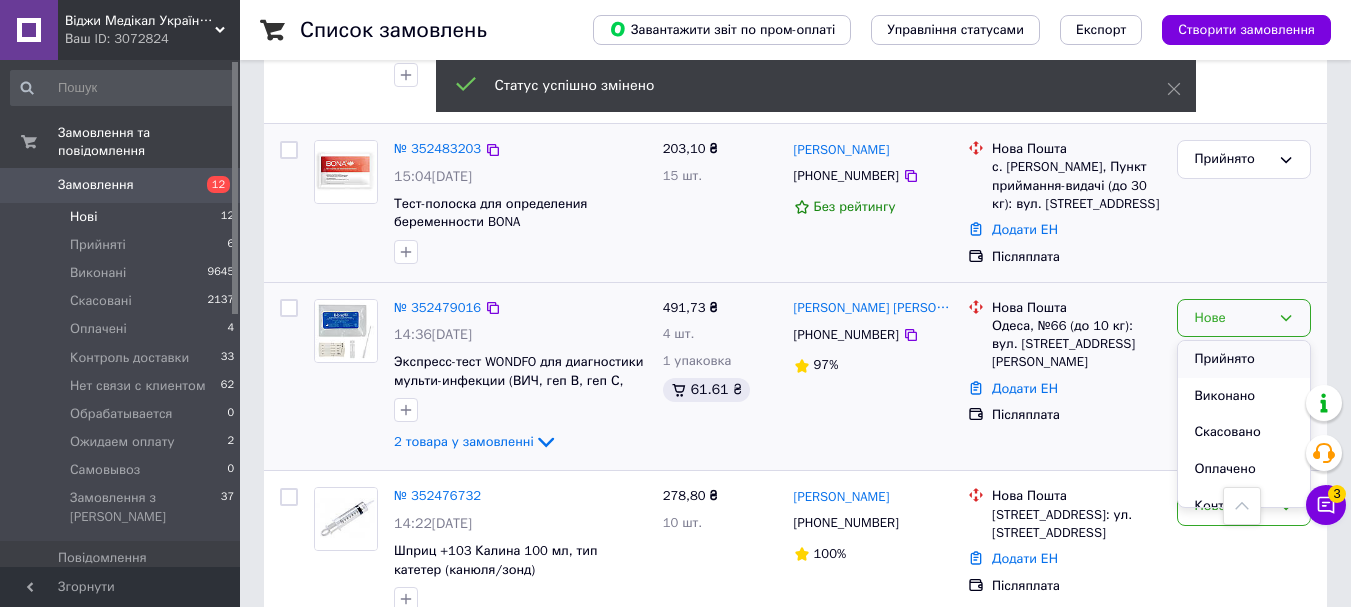 click on "Прийнято" at bounding box center (1244, 359) 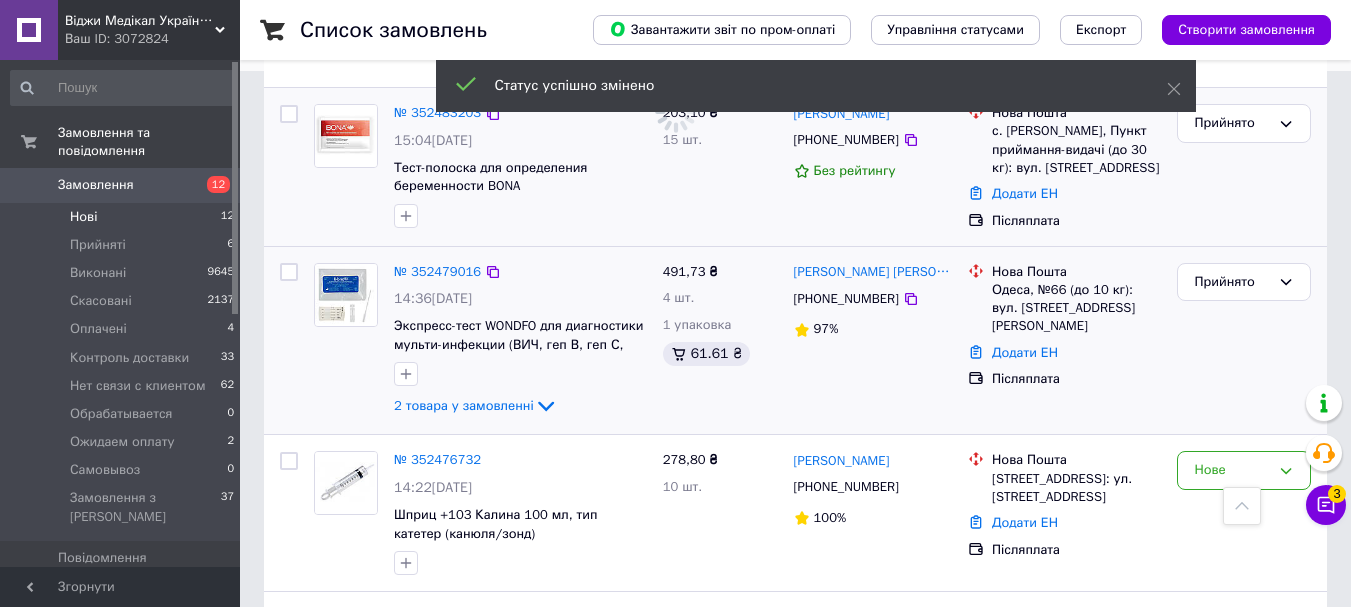 scroll, scrollTop: 600, scrollLeft: 0, axis: vertical 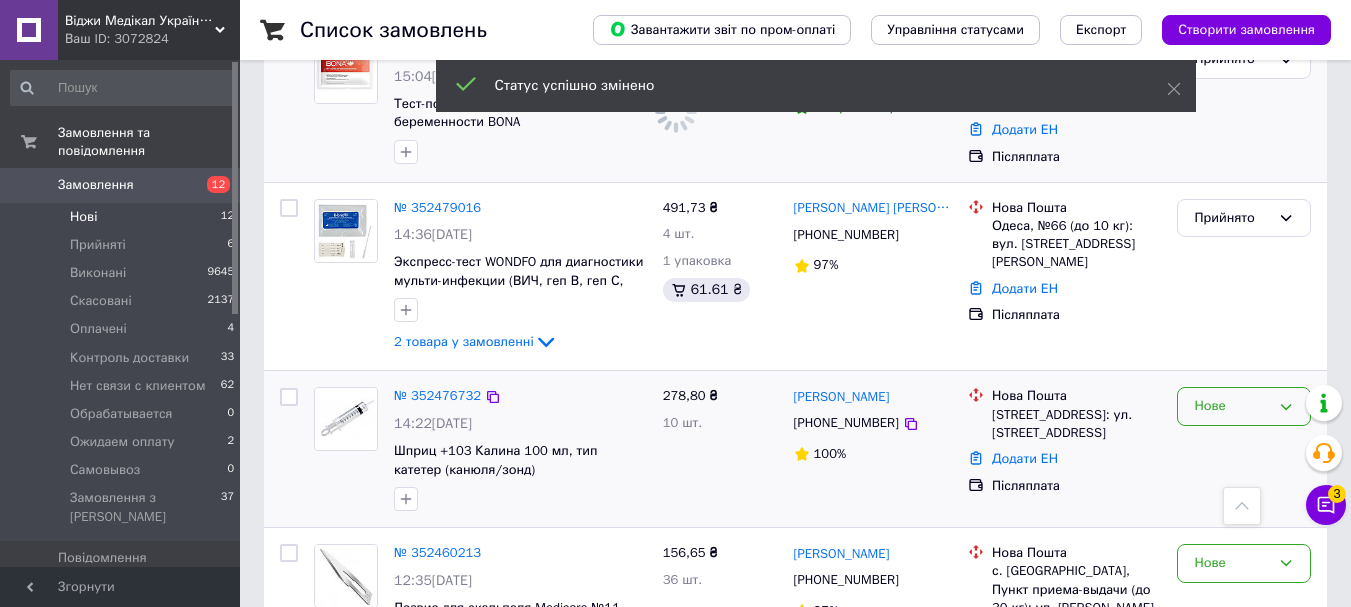 click on "Нове" at bounding box center [1232, 406] 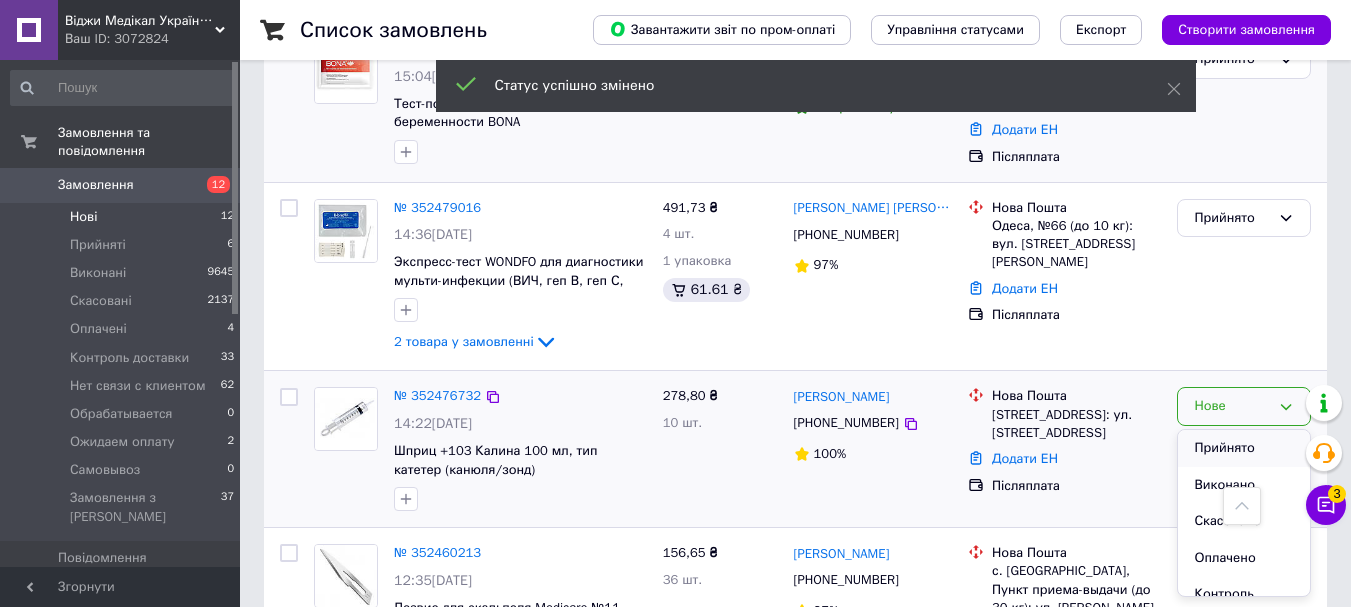 click on "Прийнято" at bounding box center (1244, 448) 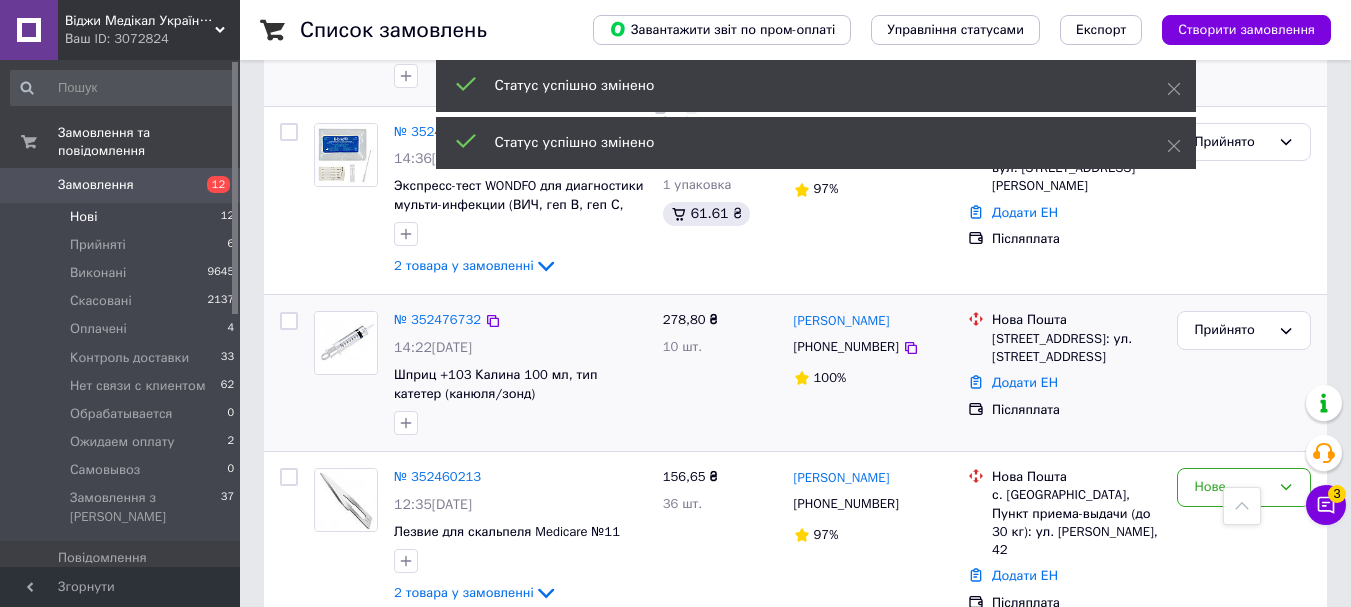 scroll, scrollTop: 800, scrollLeft: 0, axis: vertical 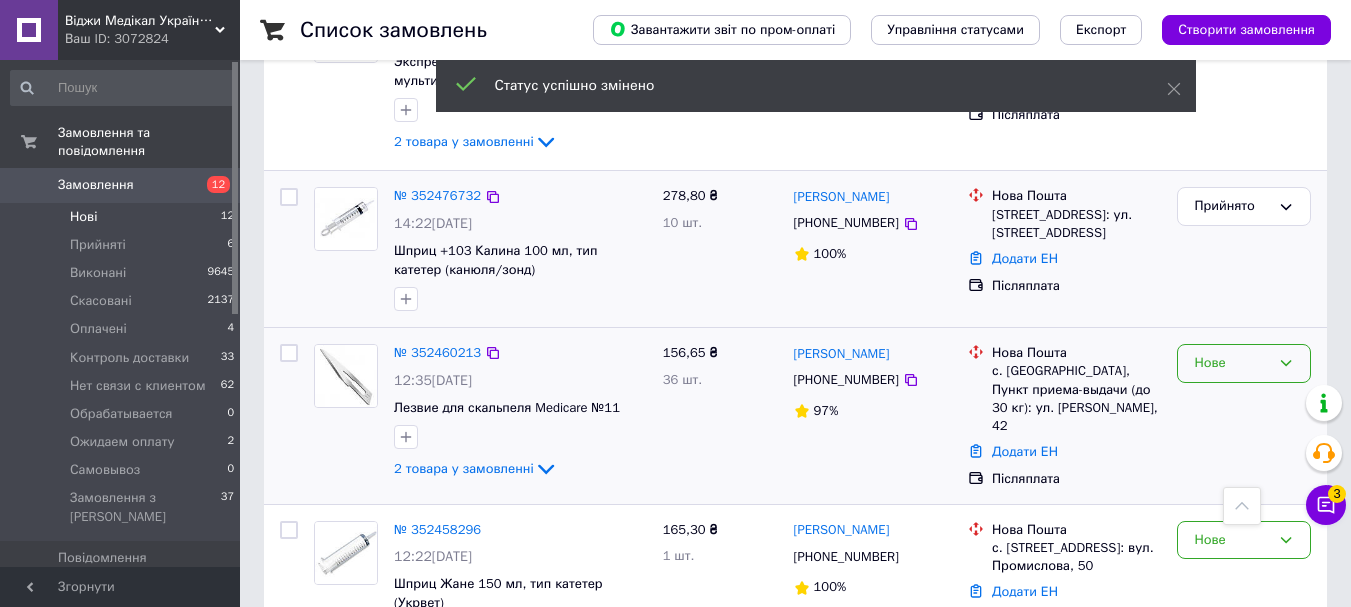 click on "Нове" at bounding box center [1232, 363] 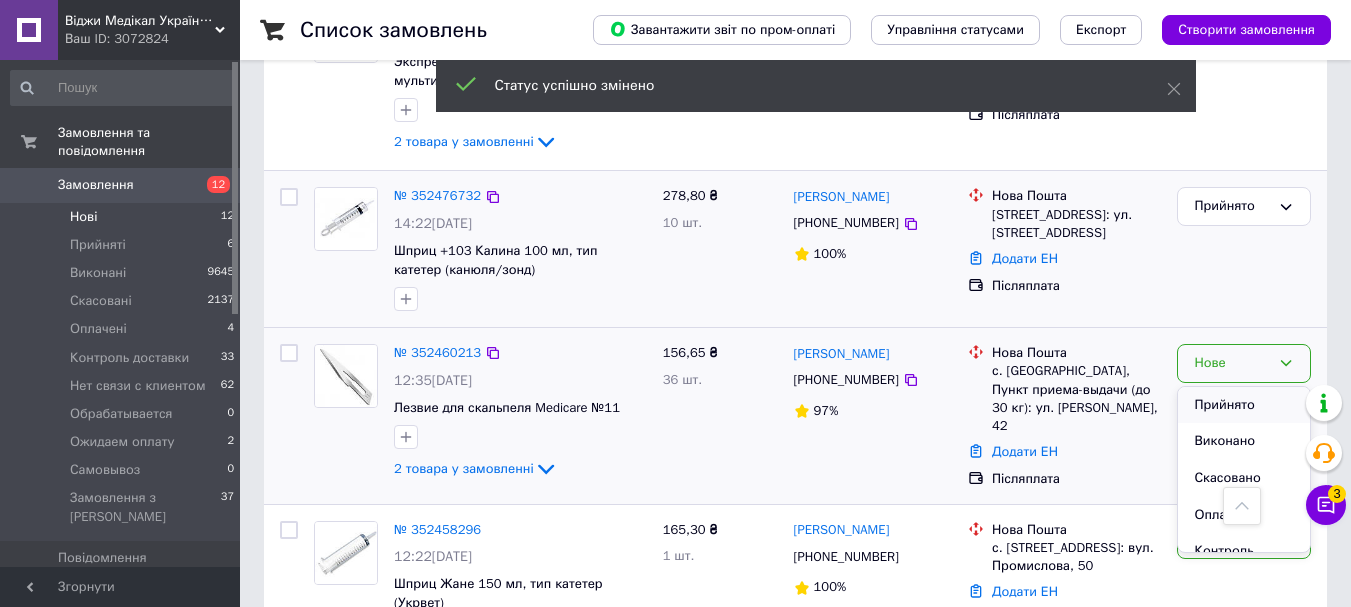 click on "Прийнято" at bounding box center (1244, 405) 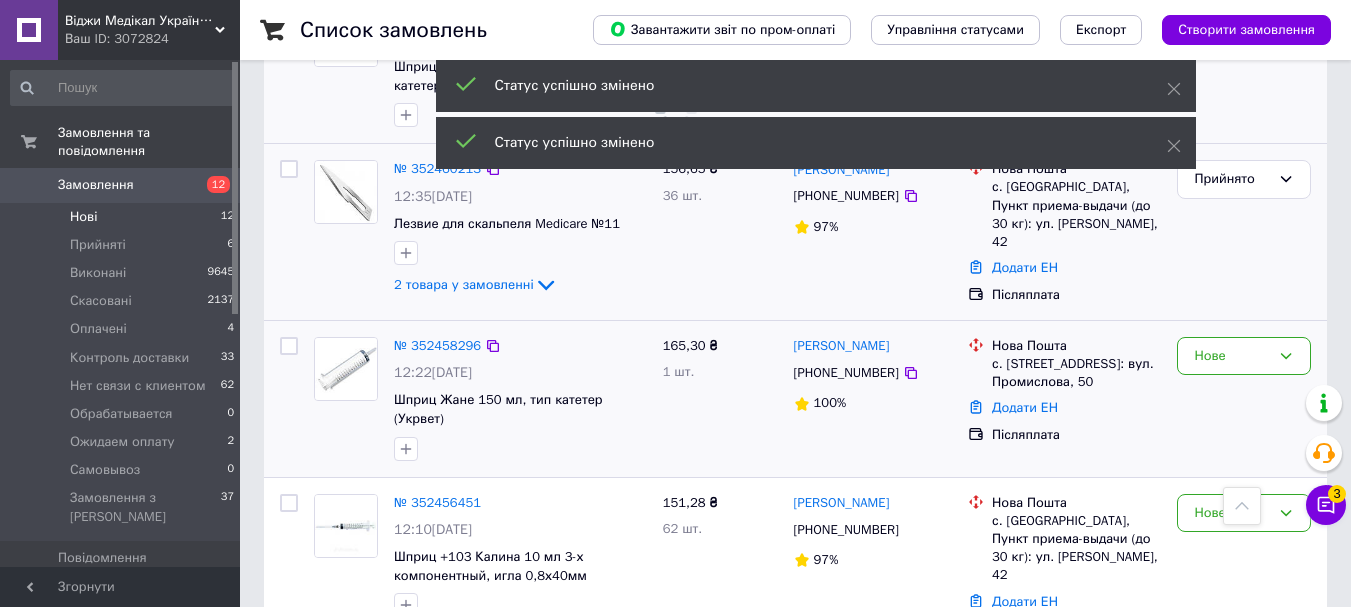 scroll, scrollTop: 1100, scrollLeft: 0, axis: vertical 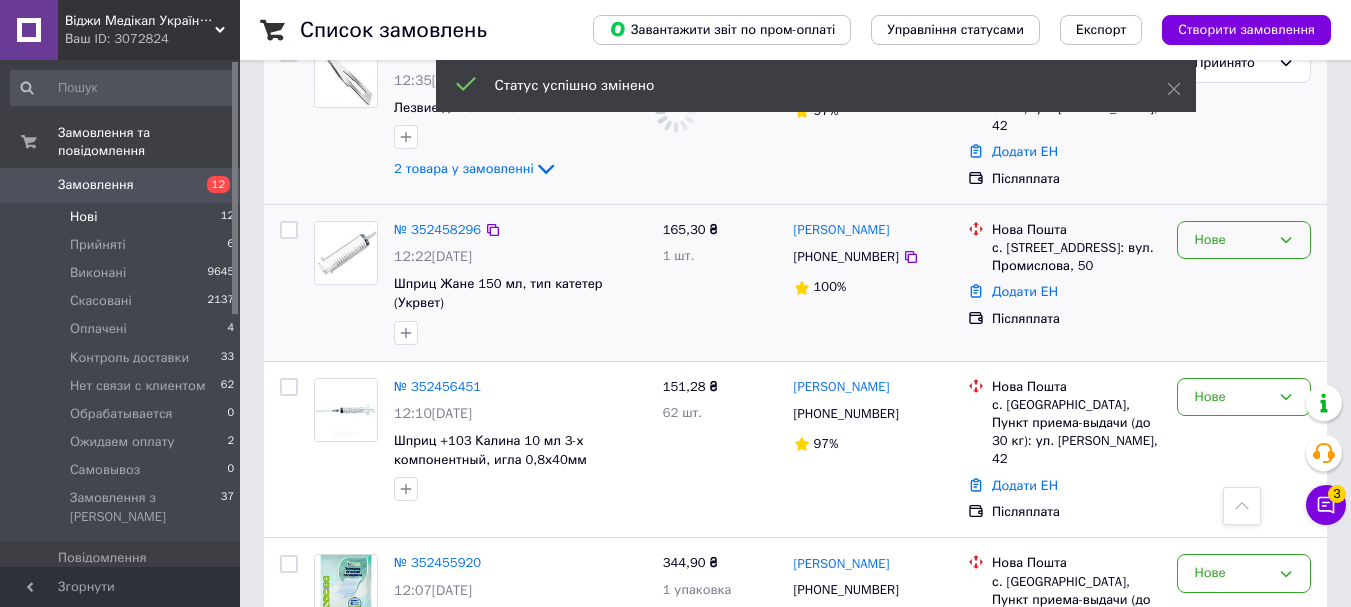 click on "Нове" at bounding box center (1232, 240) 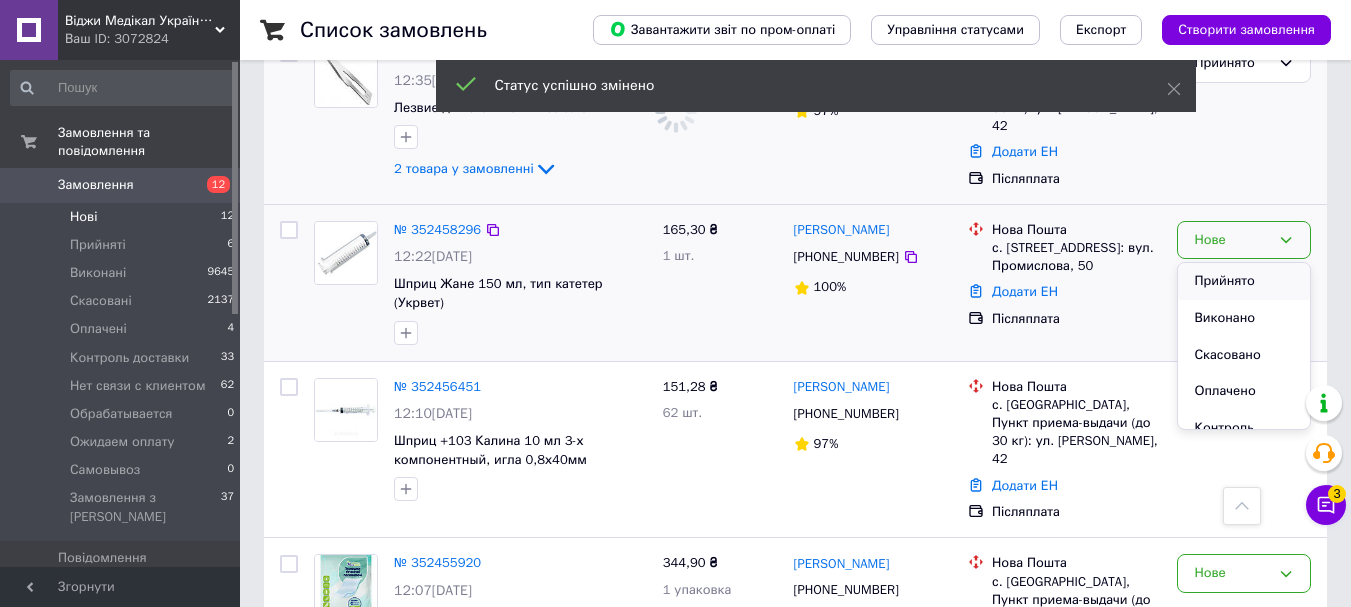 click on "Прийнято" at bounding box center [1244, 281] 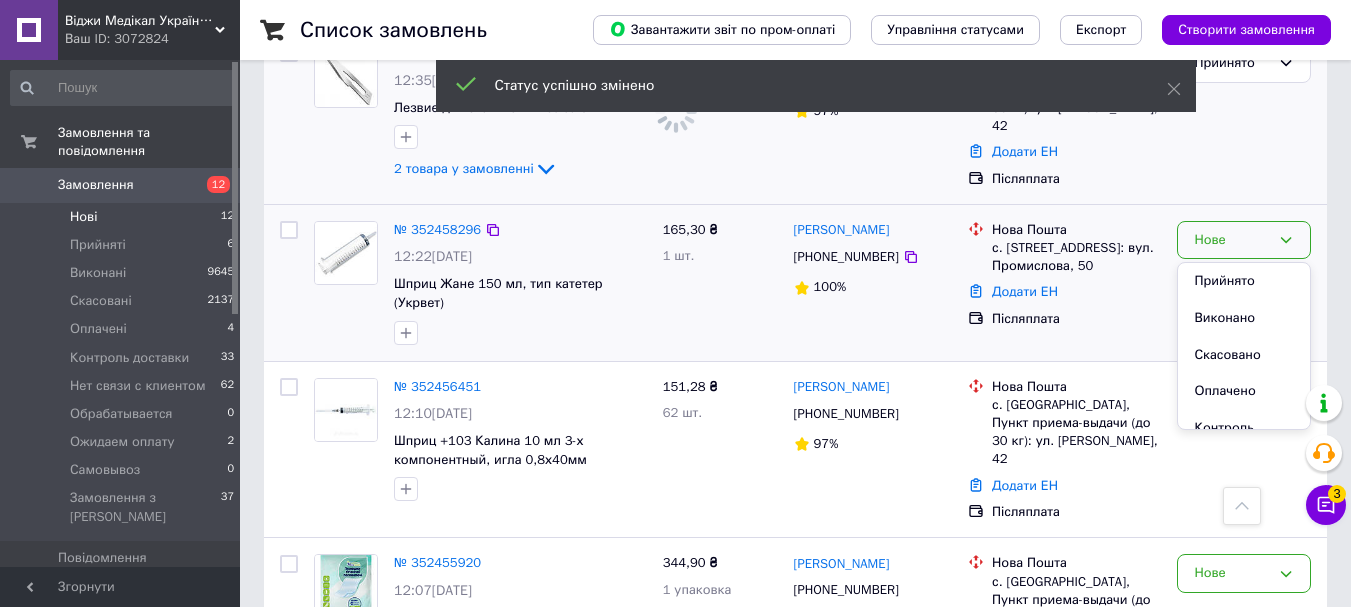 scroll, scrollTop: 942, scrollLeft: 0, axis: vertical 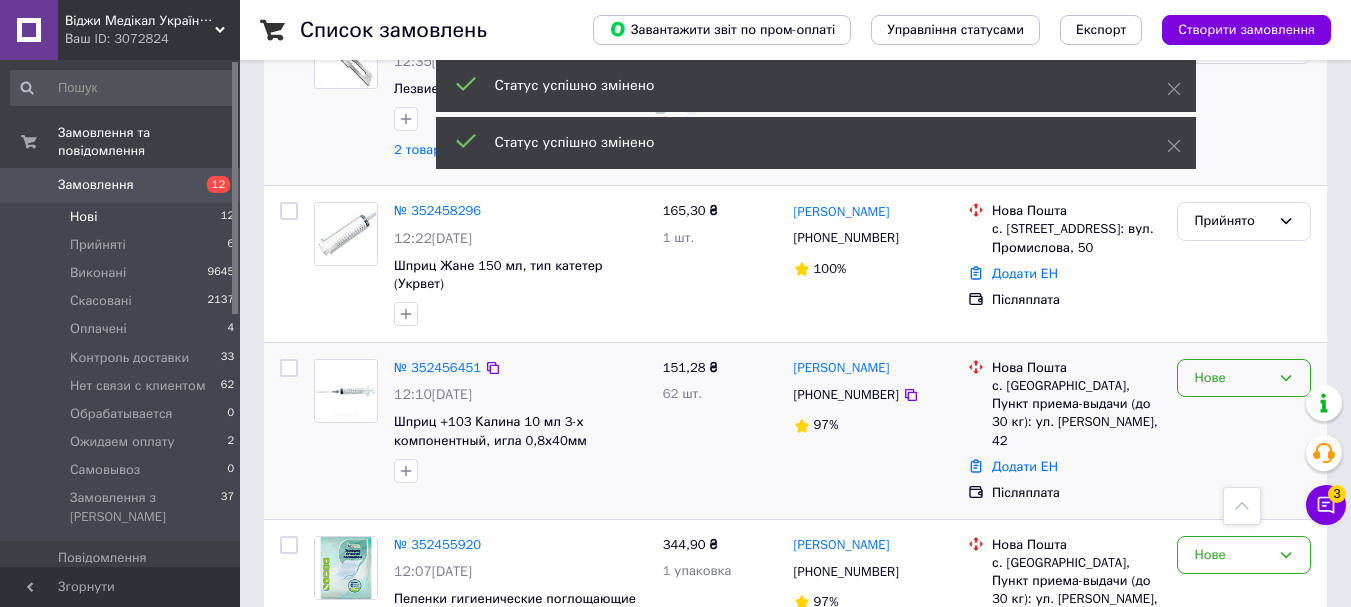 click on "Нове" at bounding box center (1232, 378) 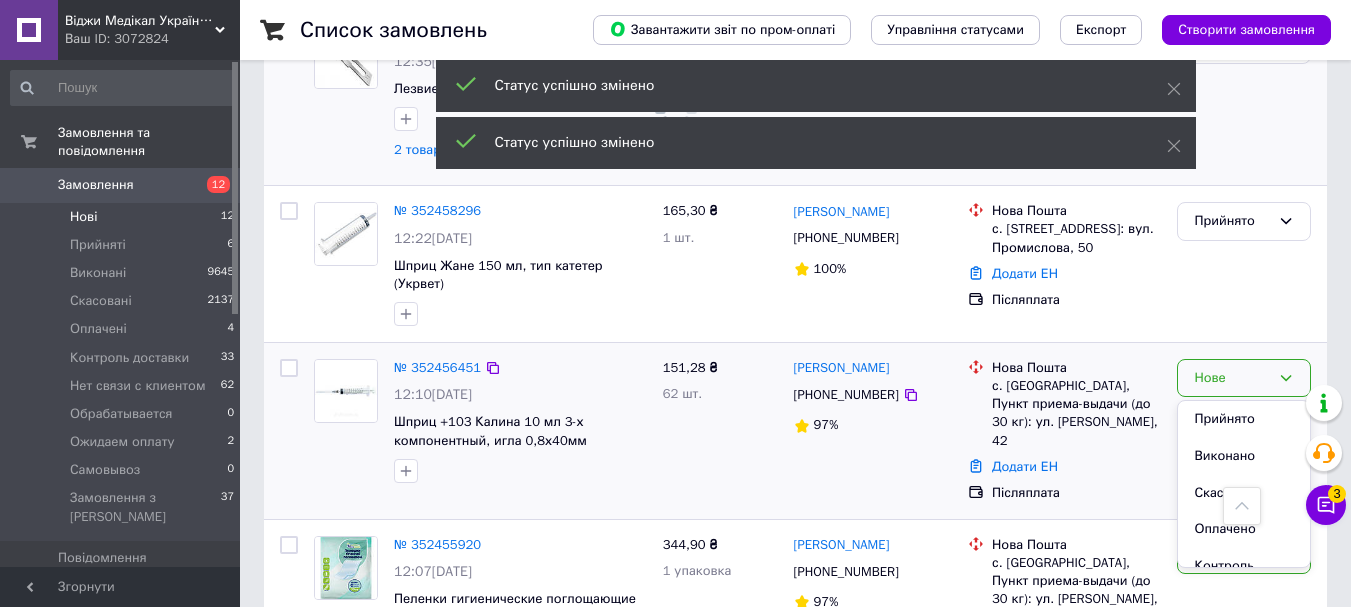 click on "Прийнято" at bounding box center (1244, 419) 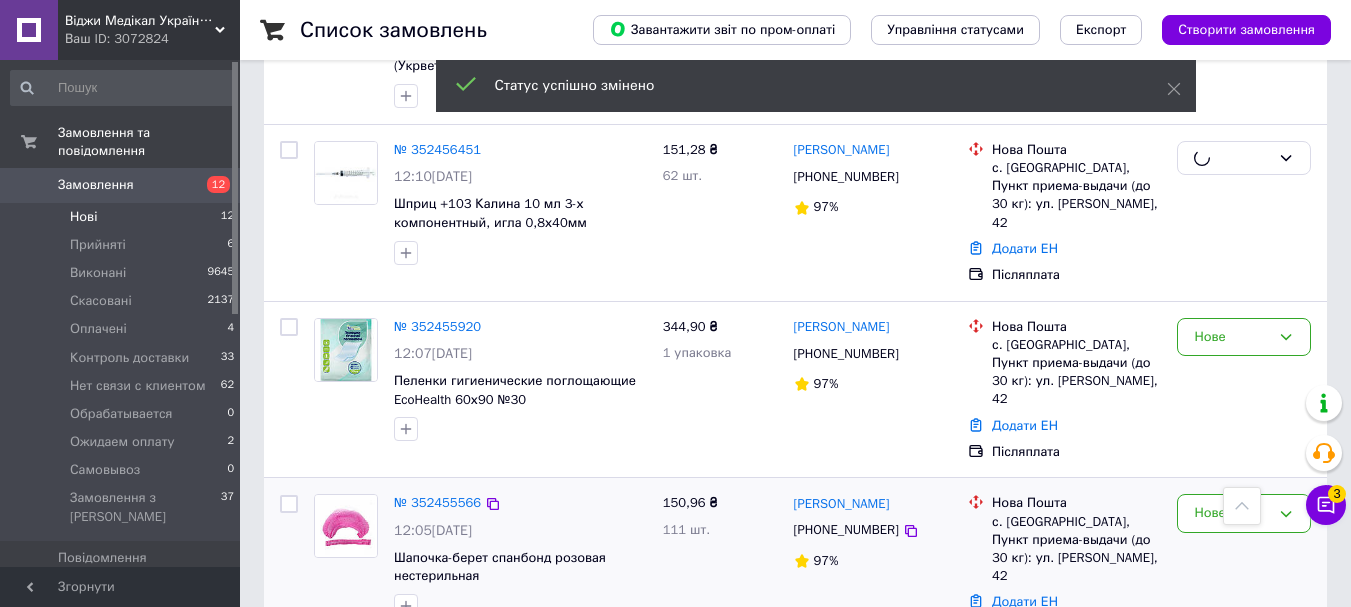 scroll, scrollTop: 1242, scrollLeft: 0, axis: vertical 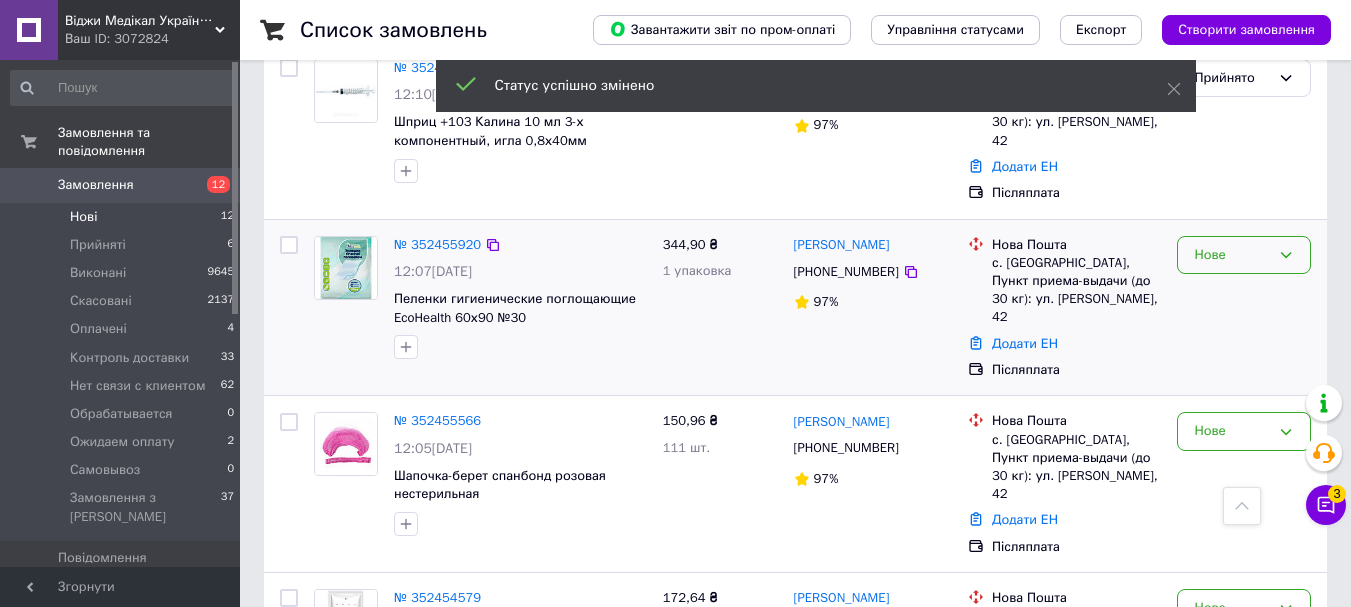 click on "Нове" at bounding box center [1232, 255] 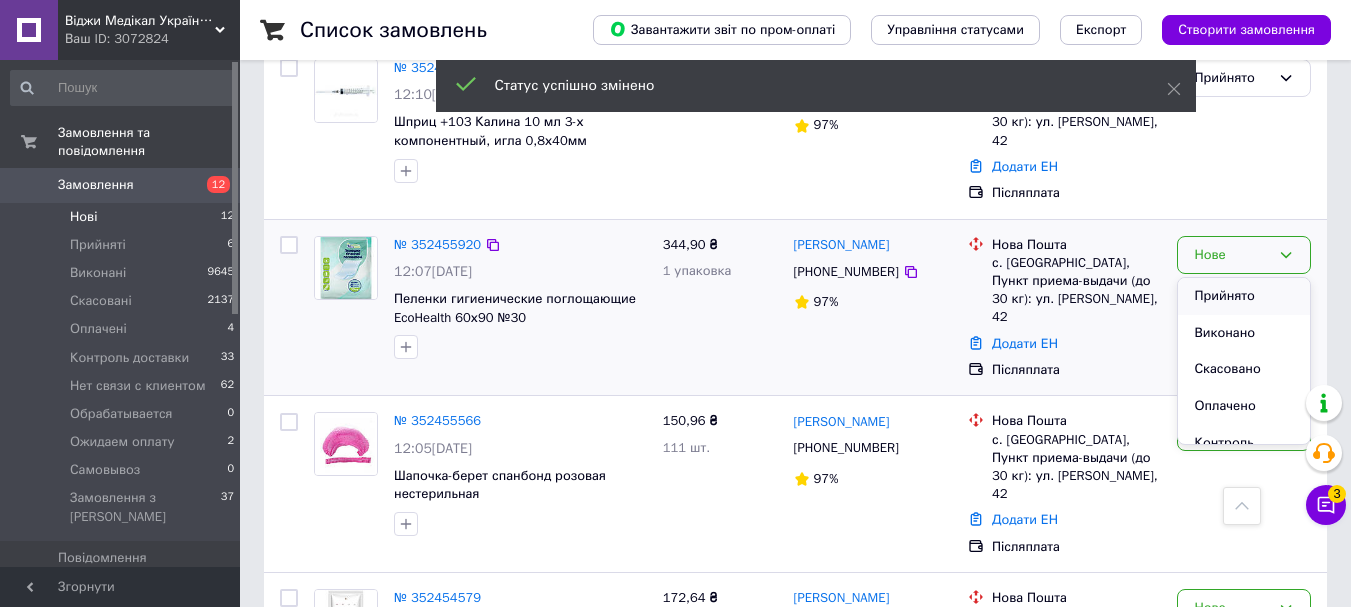 click on "Прийнято" at bounding box center (1244, 296) 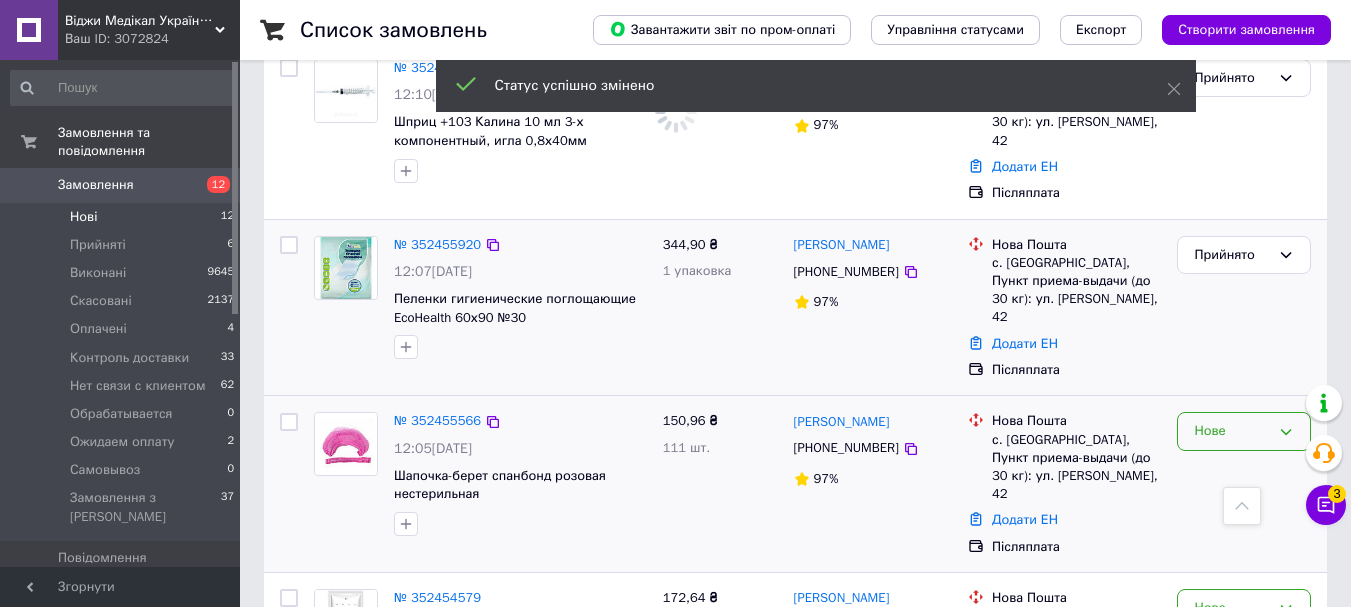 click on "Нове" at bounding box center [1232, 431] 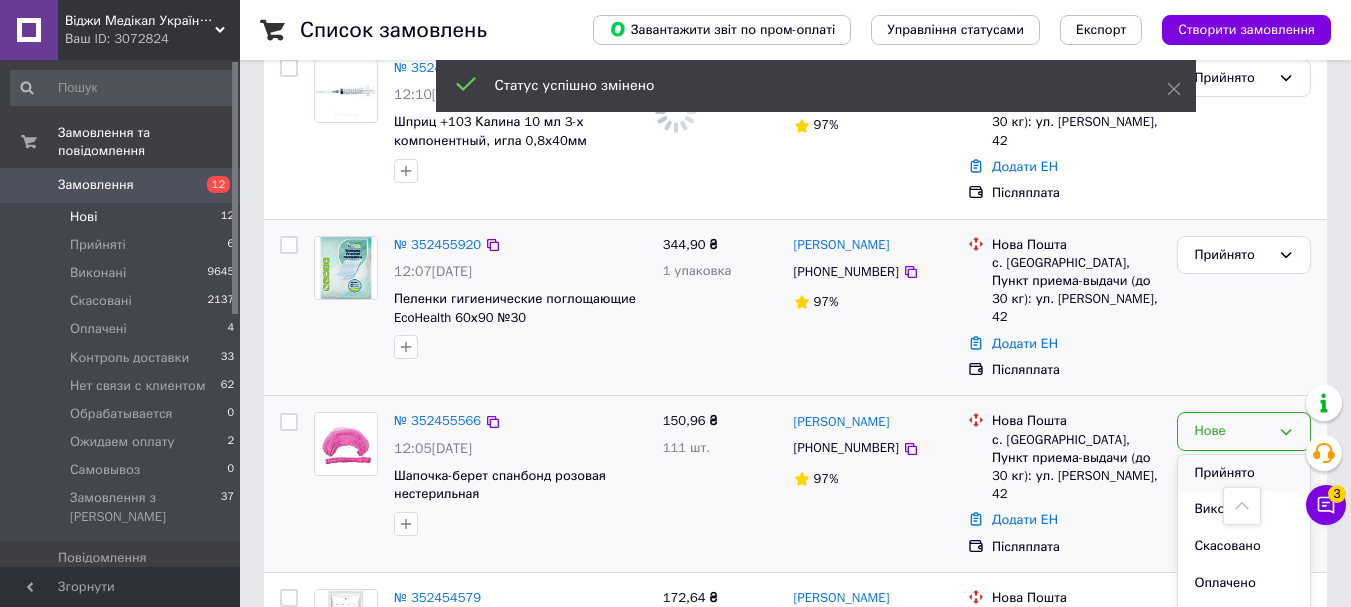 click on "Прийнято" at bounding box center [1244, 473] 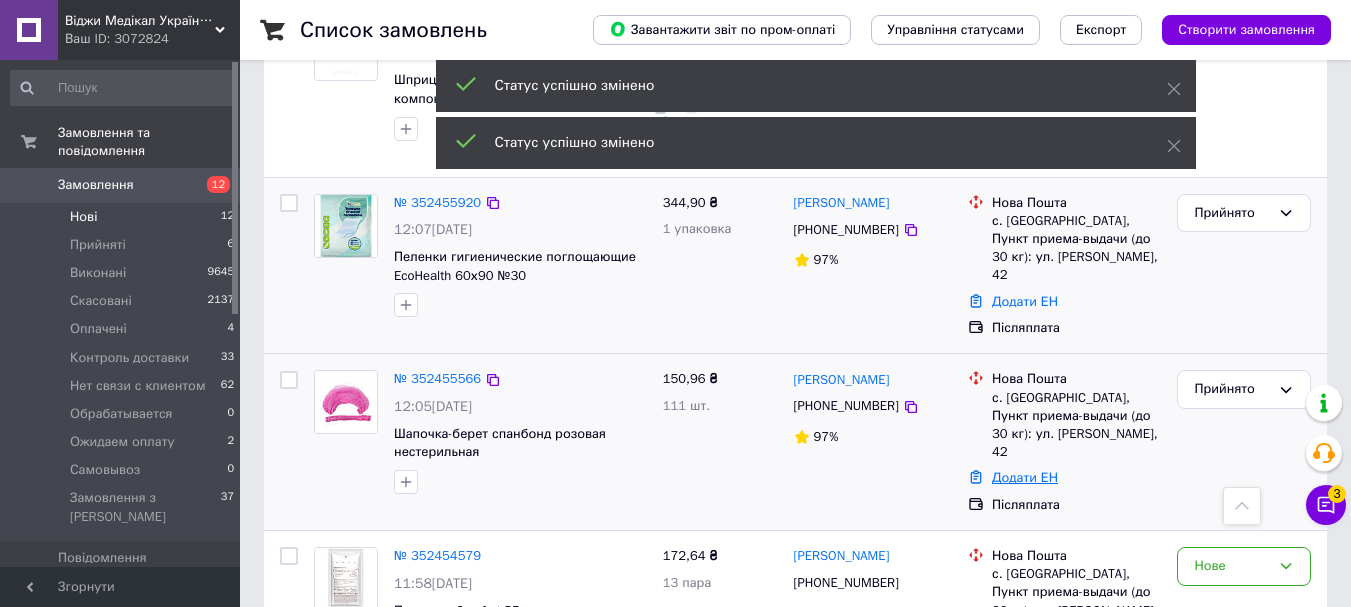 scroll, scrollTop: 1442, scrollLeft: 0, axis: vertical 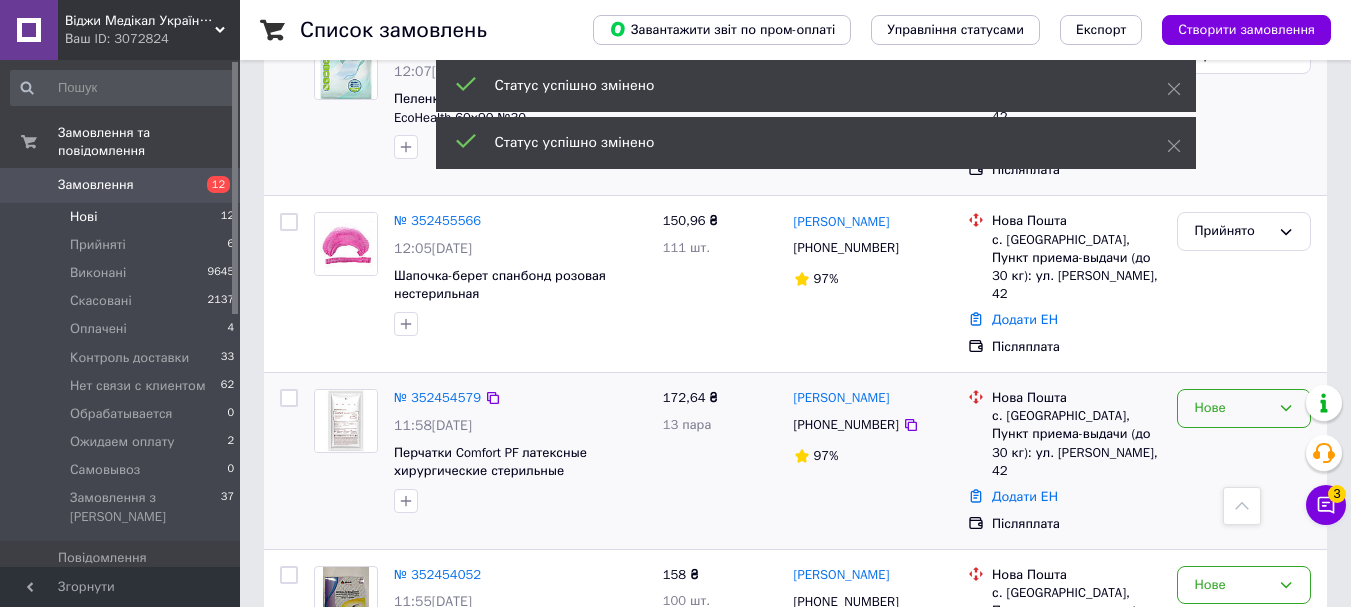 click on "Нове" at bounding box center [1232, 408] 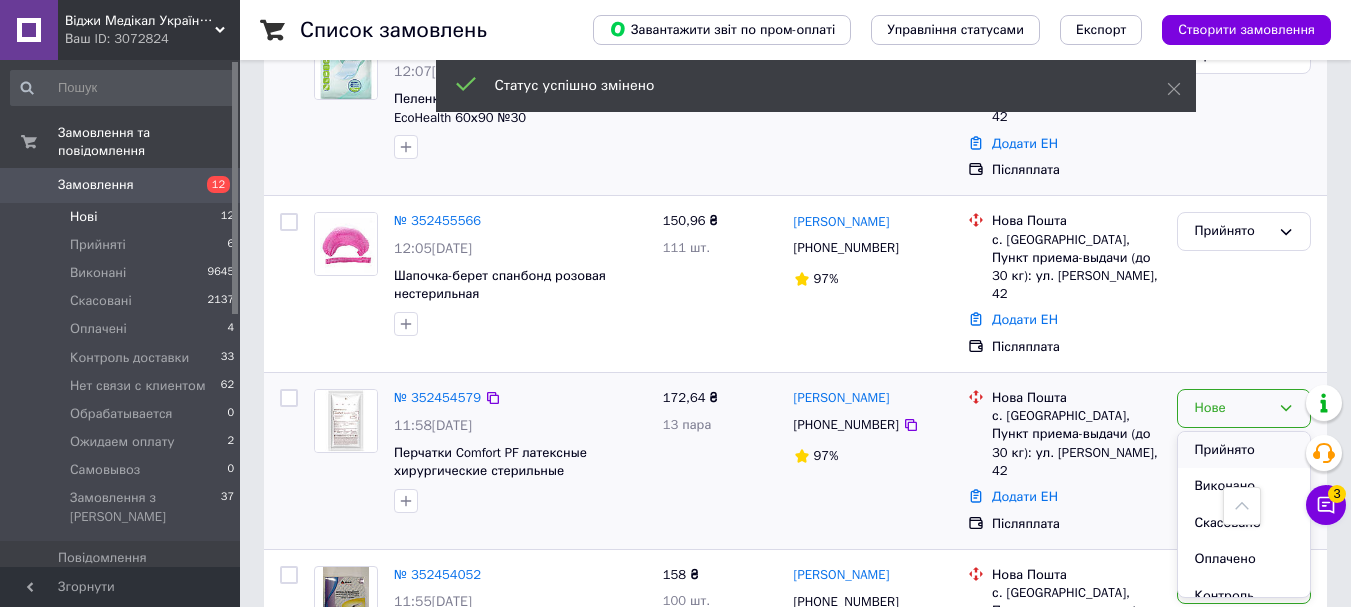 click on "Прийнято" at bounding box center [1244, 450] 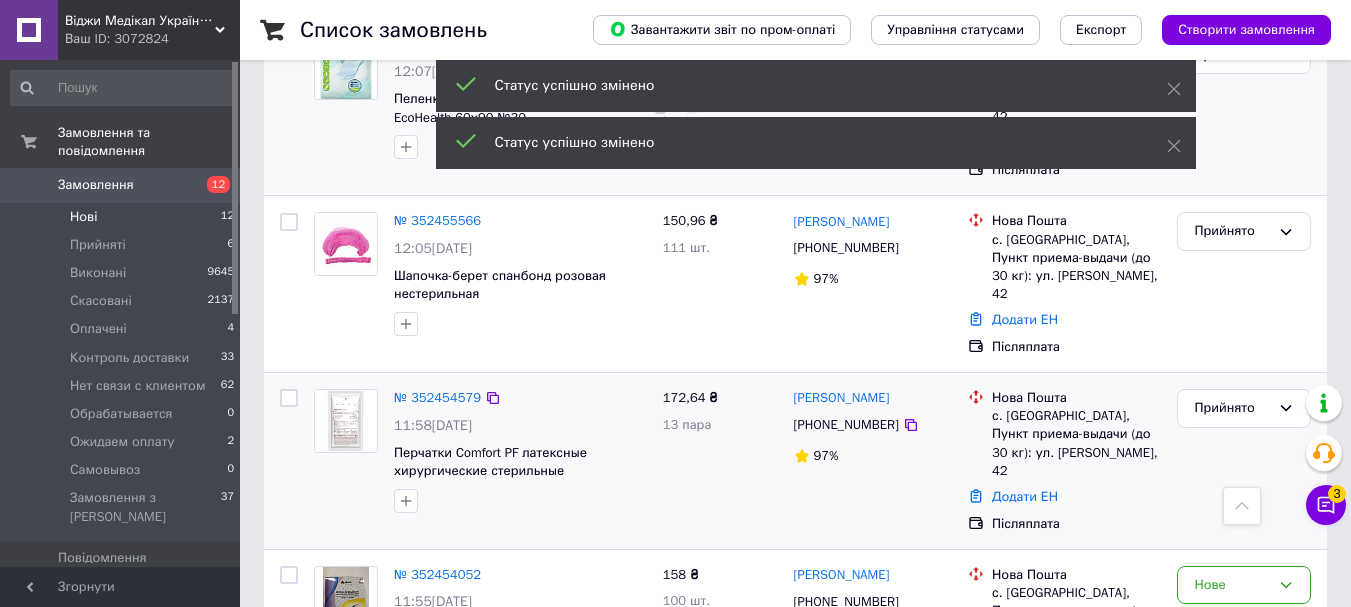 scroll, scrollTop: 1642, scrollLeft: 0, axis: vertical 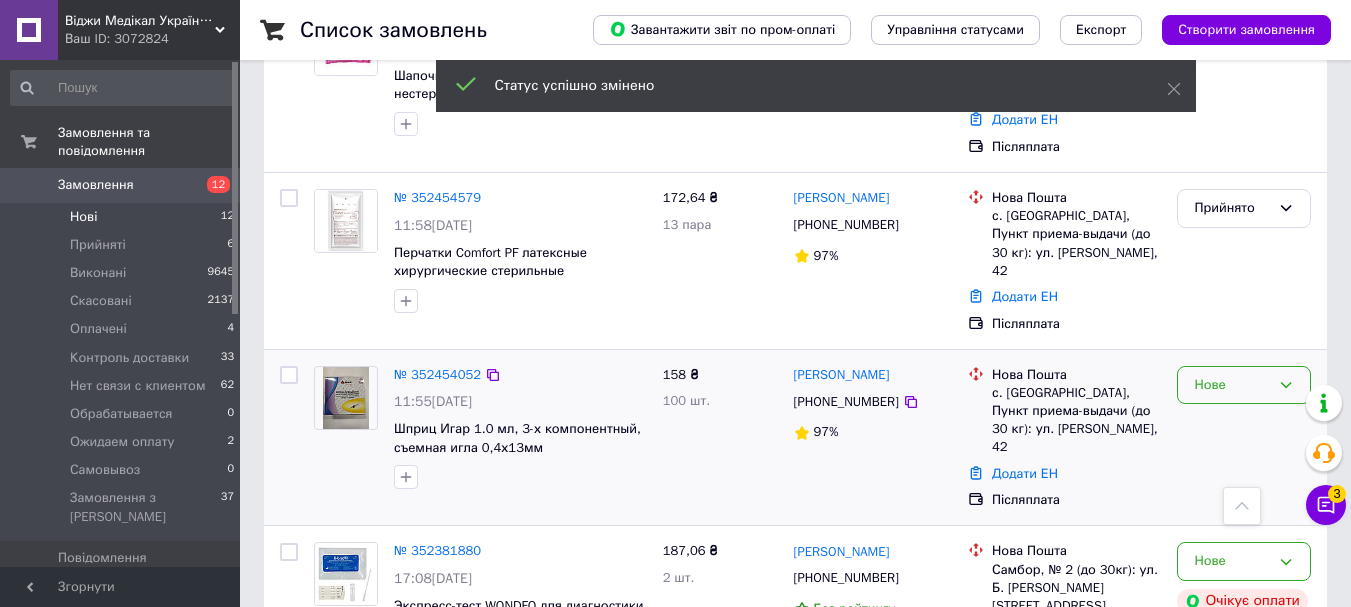 click on "Нове" at bounding box center (1232, 385) 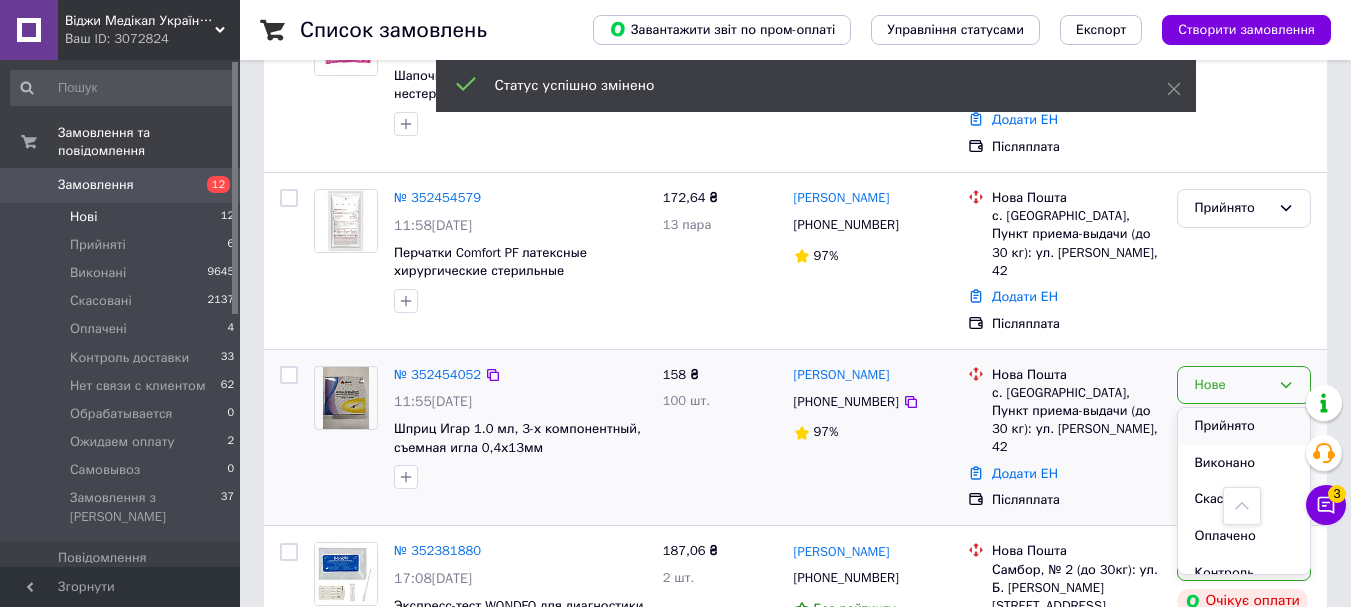 click on "Прийнято" at bounding box center [1244, 426] 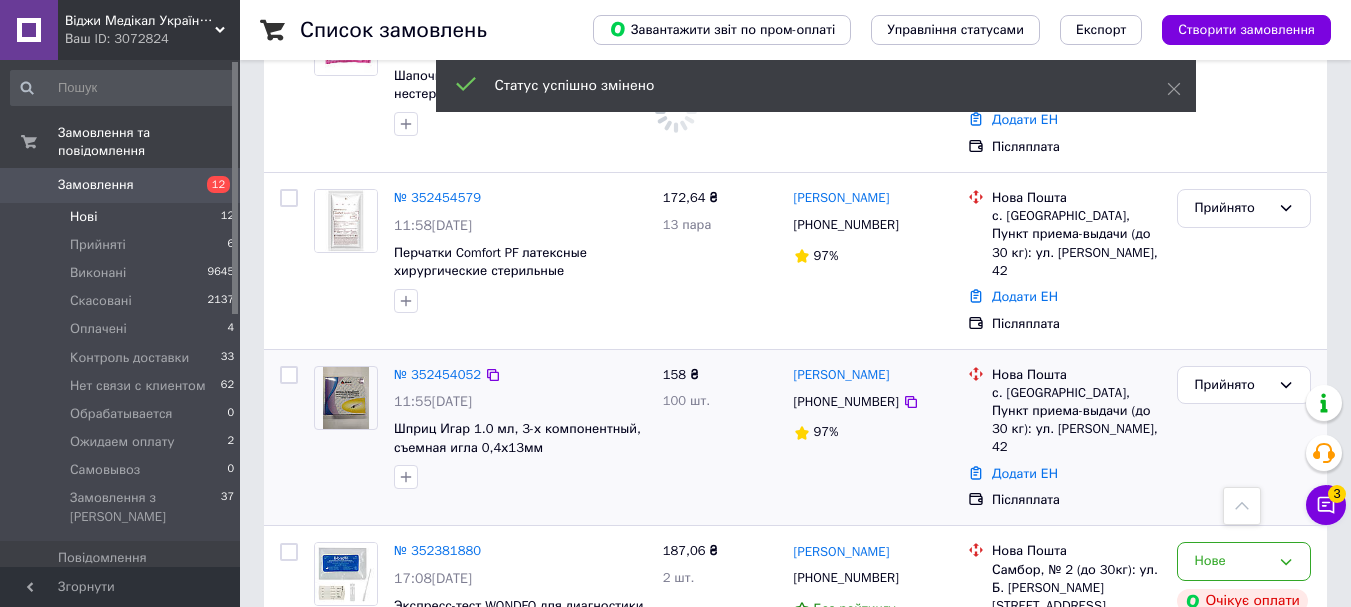 scroll, scrollTop: 1645, scrollLeft: 0, axis: vertical 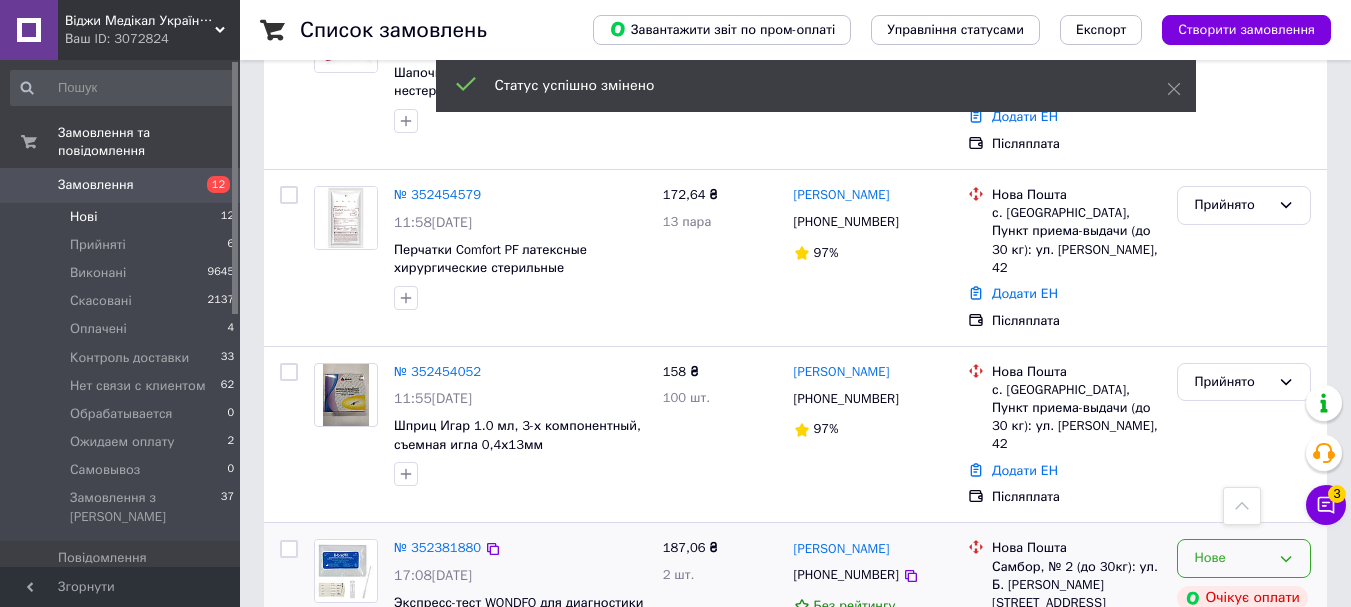 click on "Нове" at bounding box center (1232, 558) 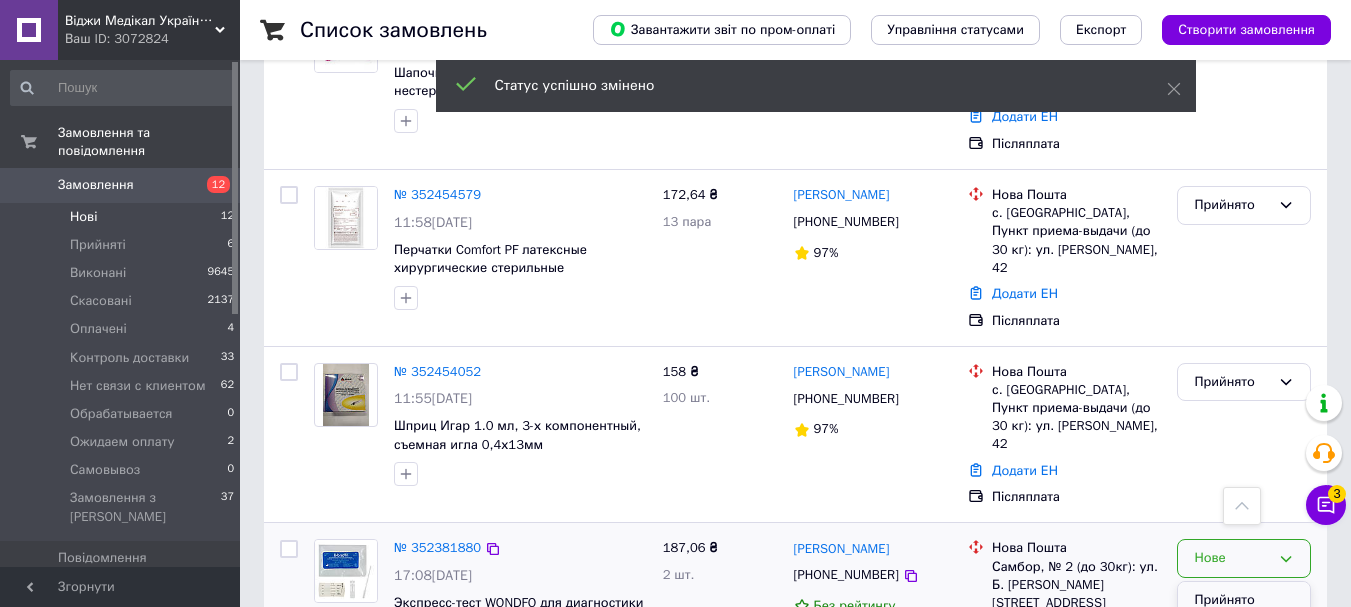 click on "Прийнято" at bounding box center (1244, 600) 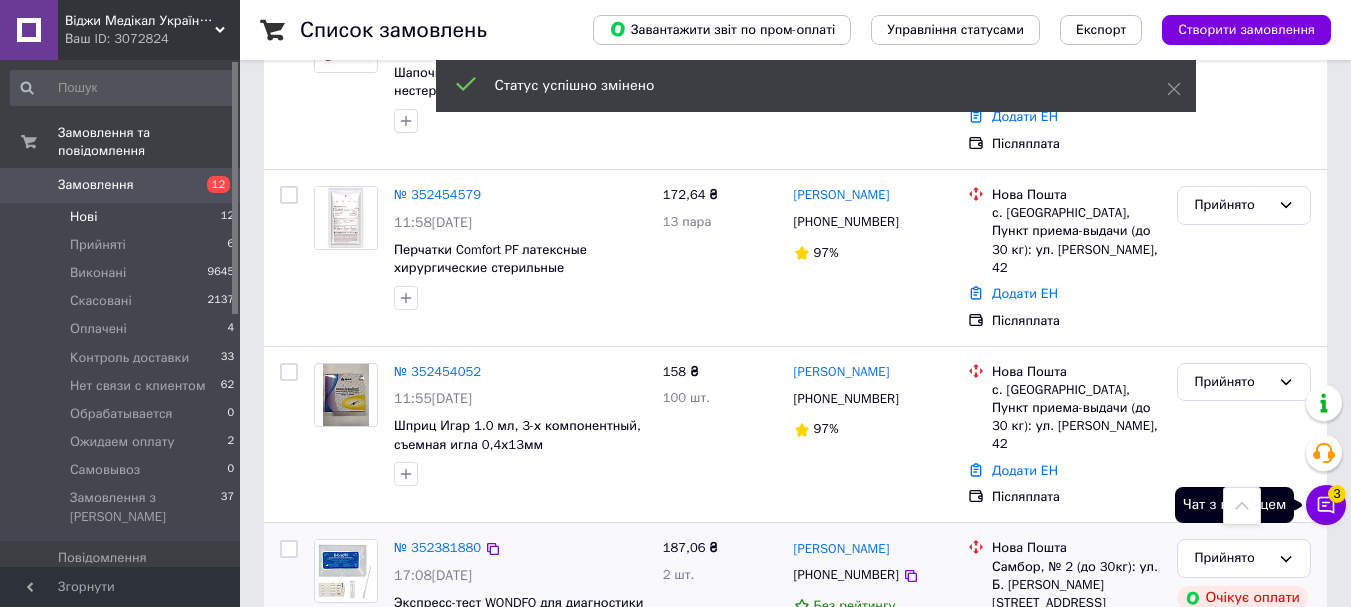 click on "3" at bounding box center (1337, 494) 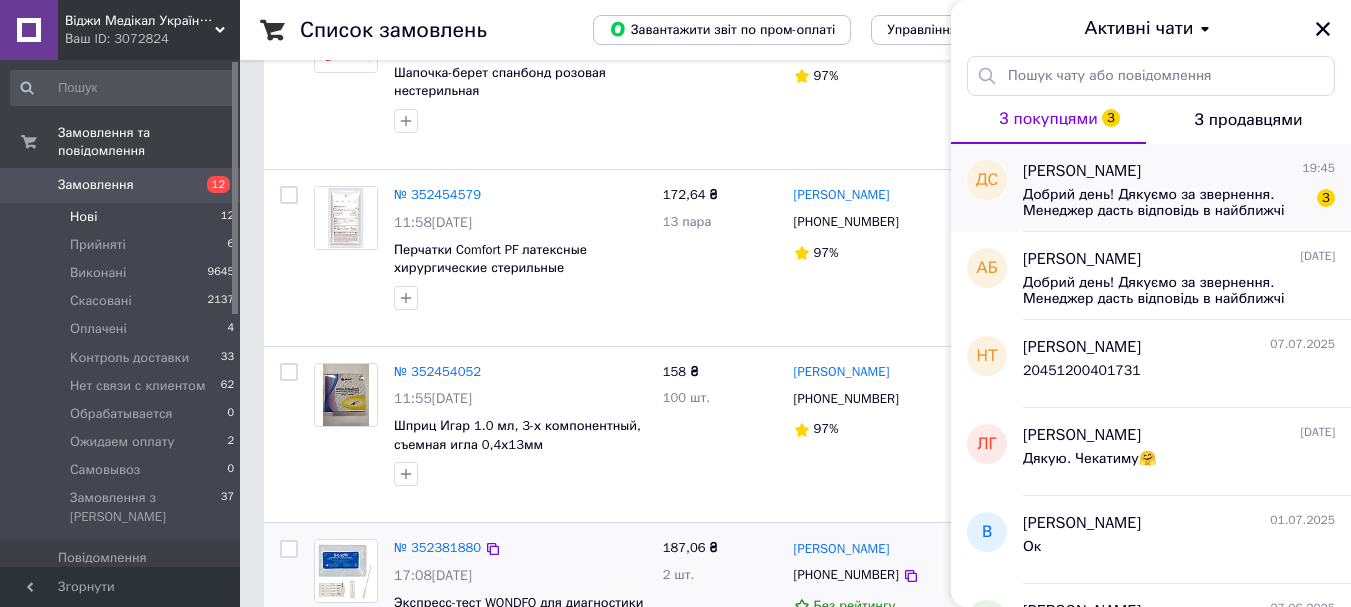 click on "Добрий день! Дякуємо за звернення. Менеджер дасть відповідь в найближчі три години. Усім Миру!" at bounding box center [1165, 203] 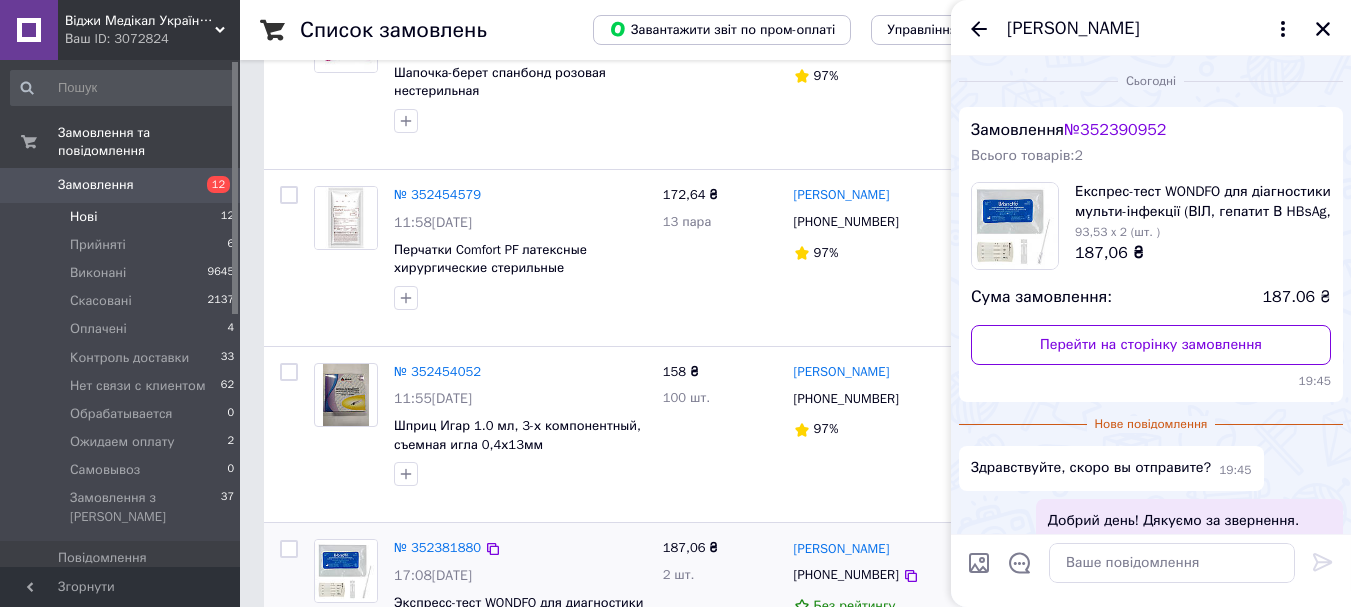 scroll, scrollTop: 0, scrollLeft: 0, axis: both 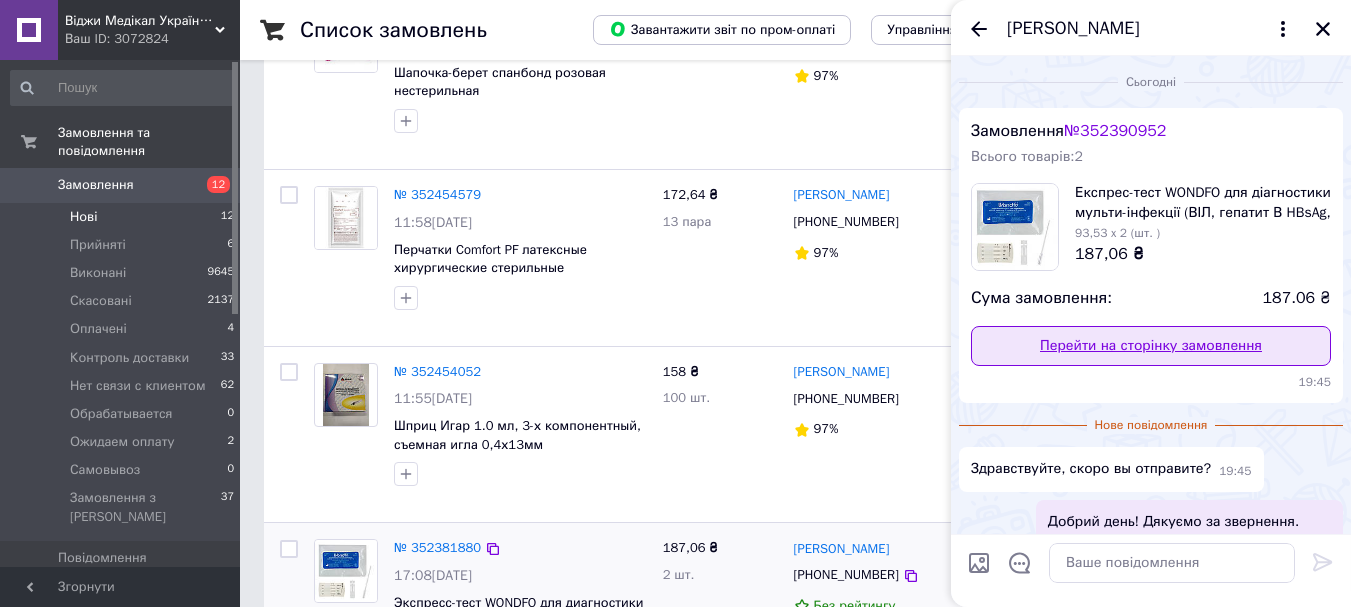click on "Перейти на сторінку замовлення" at bounding box center (1151, 346) 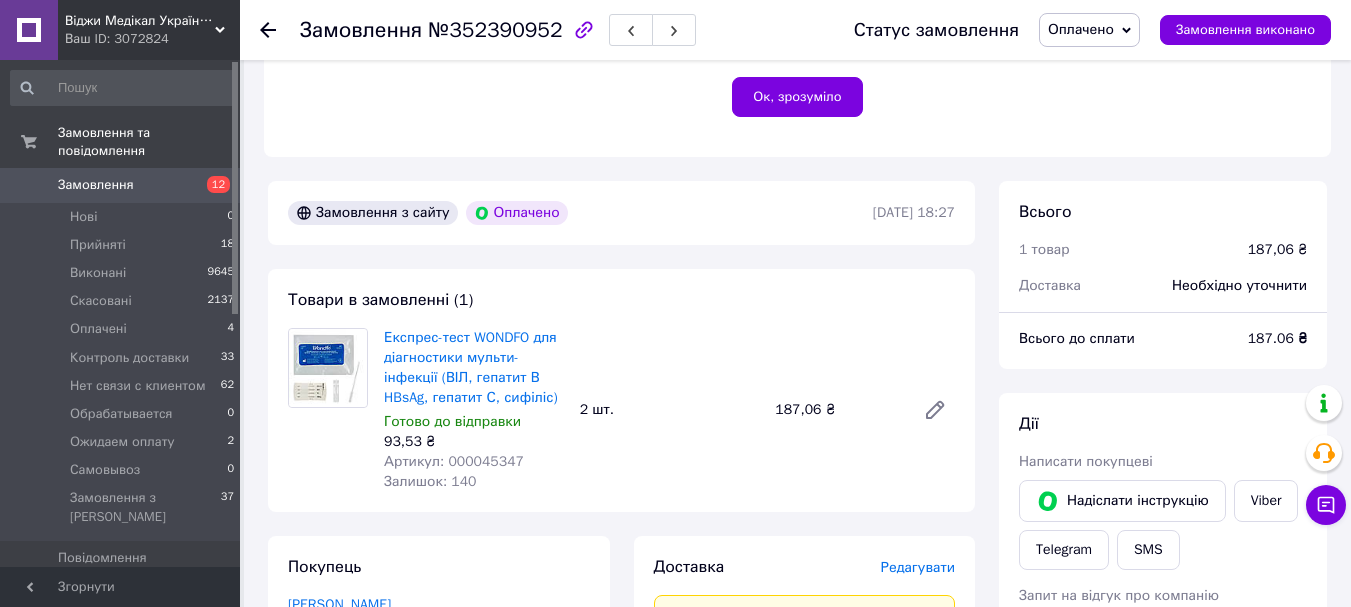 scroll, scrollTop: 600, scrollLeft: 0, axis: vertical 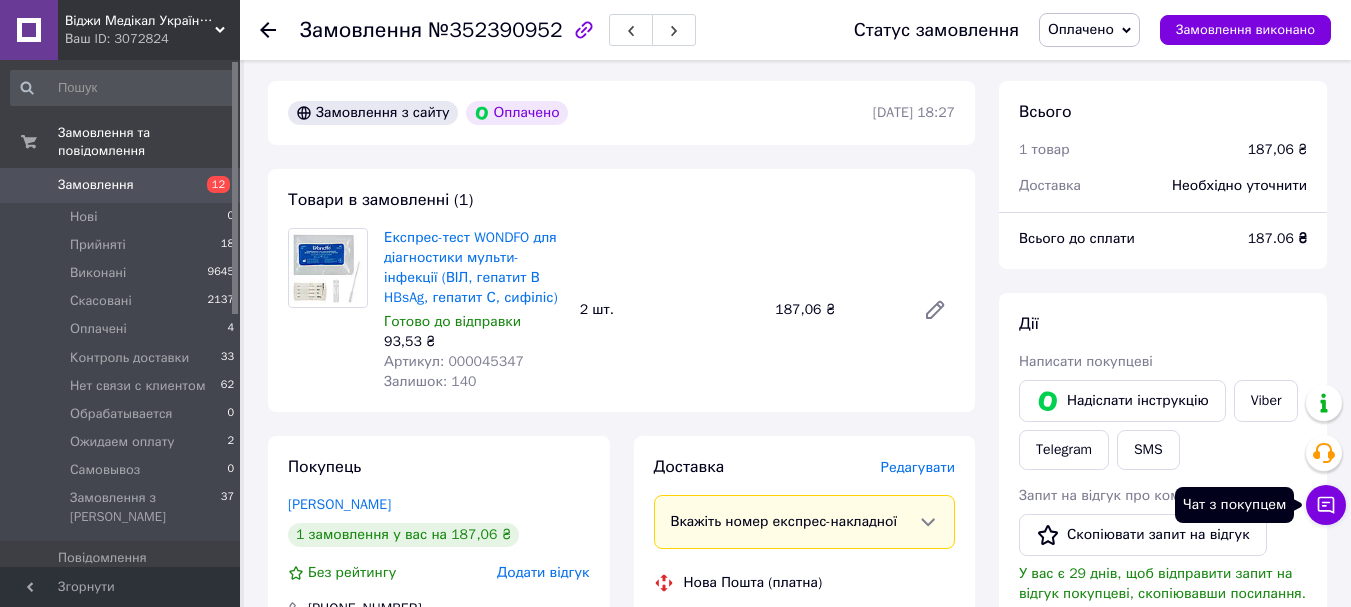 click on "Чат з покупцем" at bounding box center [1326, 505] 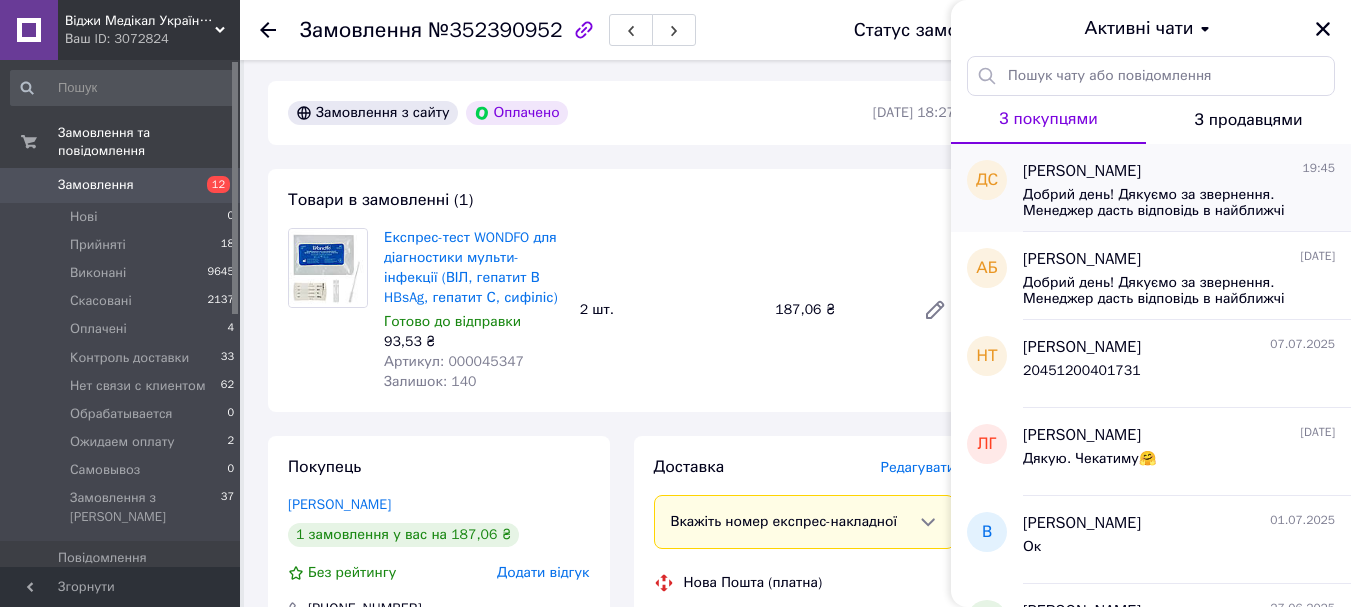 click on "Даня Семищенко 19:45 Добрий день! Дякуємо за звернення. Менеджер дасть відповідь в найближчі три години. Усім Миру!" at bounding box center (1187, 188) 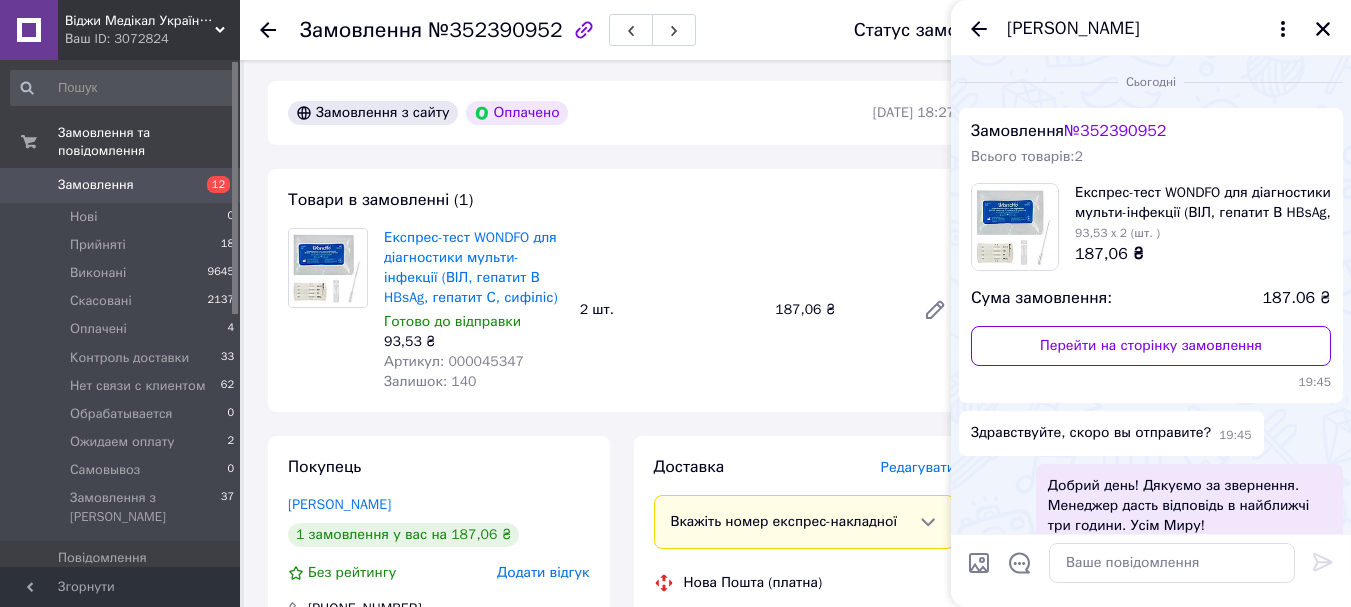 scroll, scrollTop: 116, scrollLeft: 0, axis: vertical 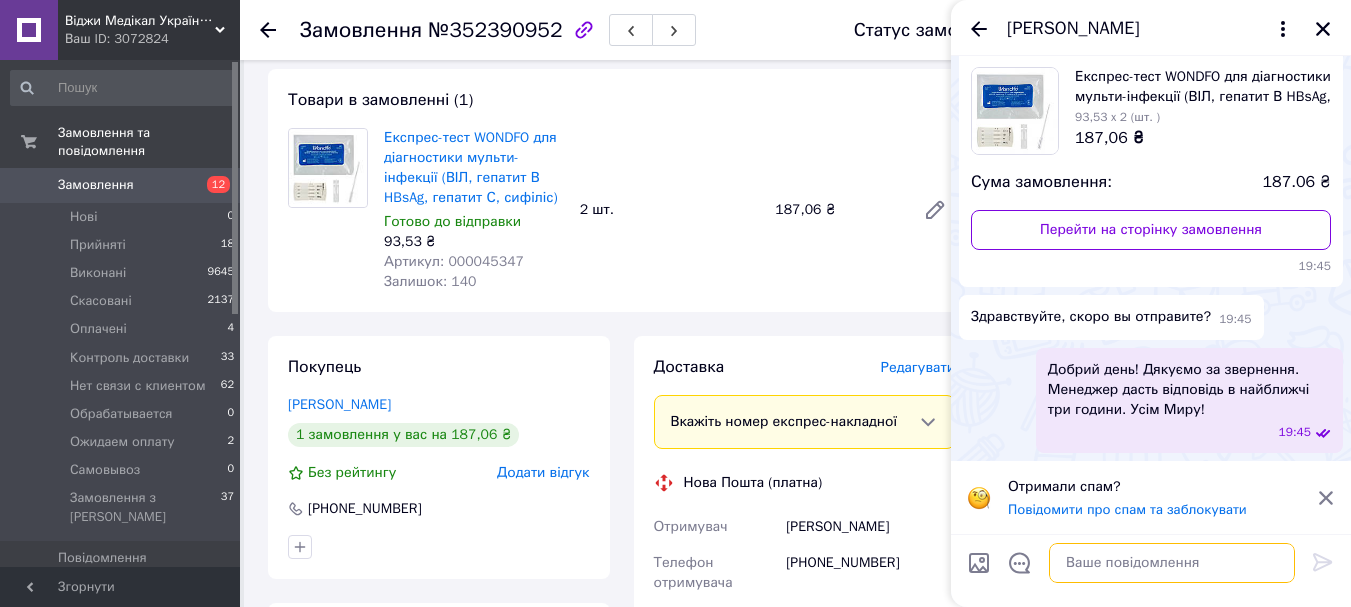 click at bounding box center [1172, 563] 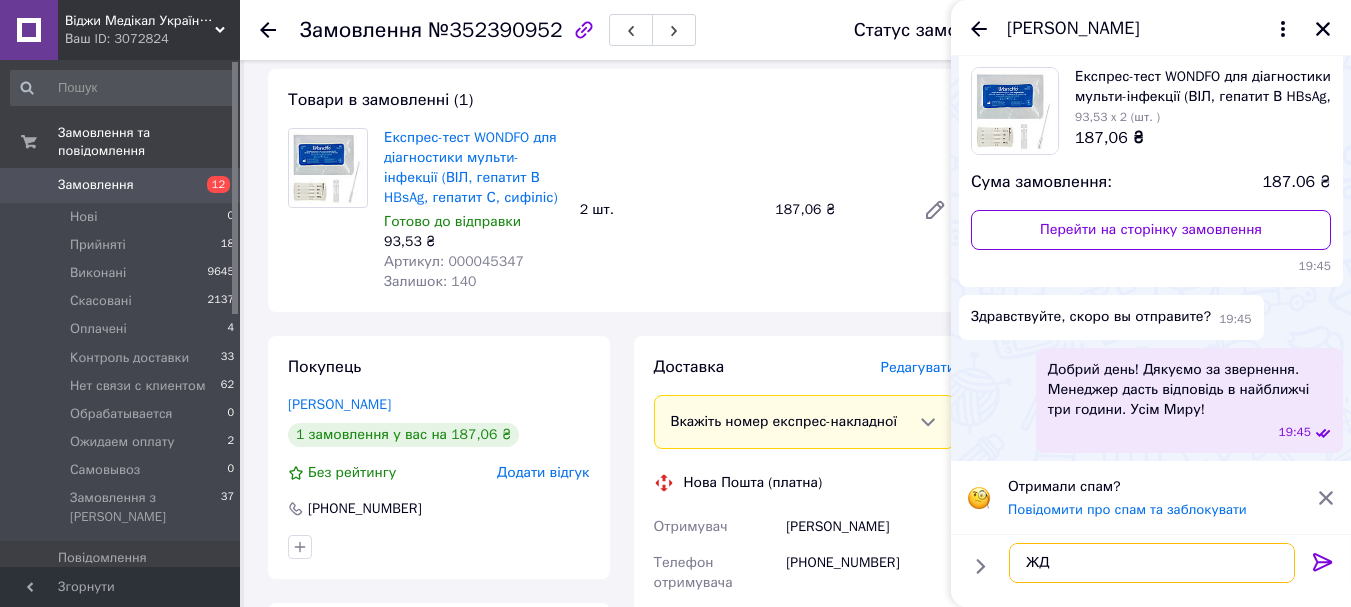 type on "Ж" 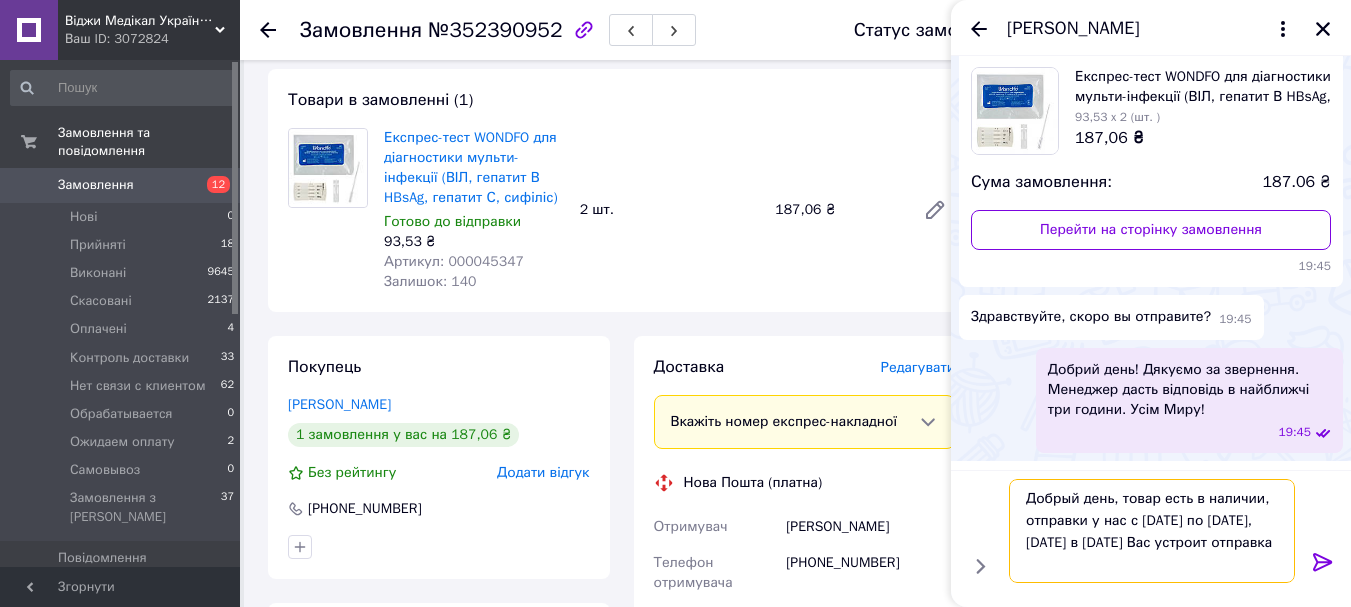 type on "Добрый день, товар есть в наличии, отправки у нас с понедельника по пятницу, завтра в понедельник Вас устроит отправка?" 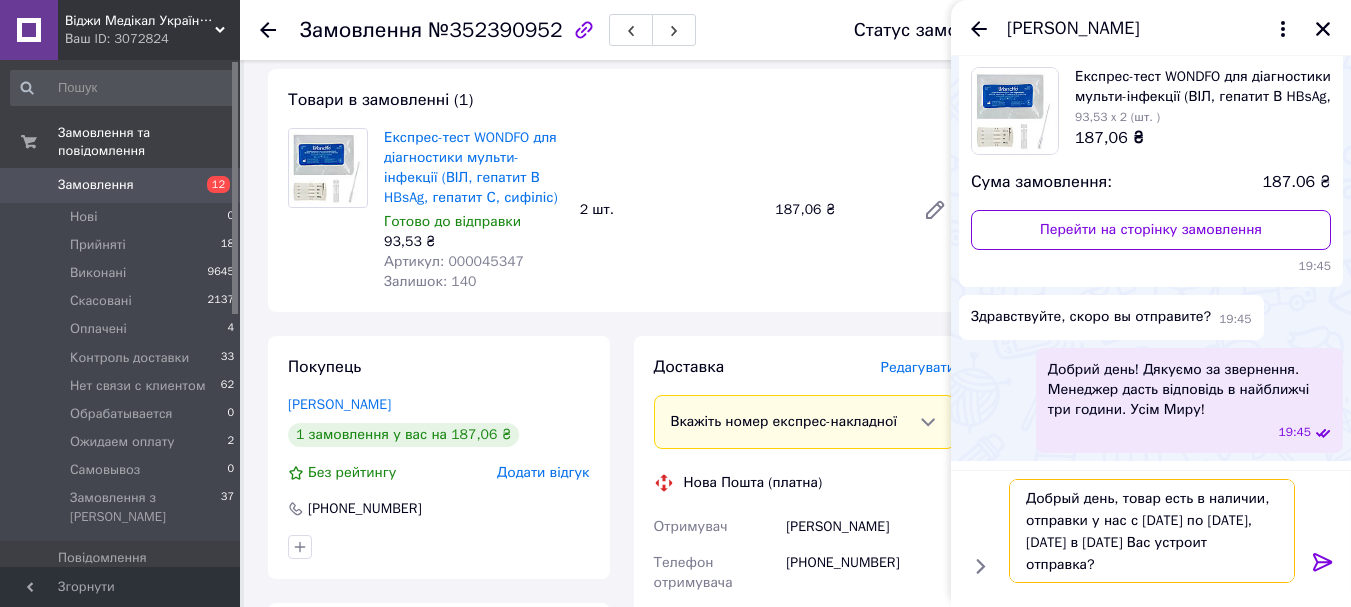 type 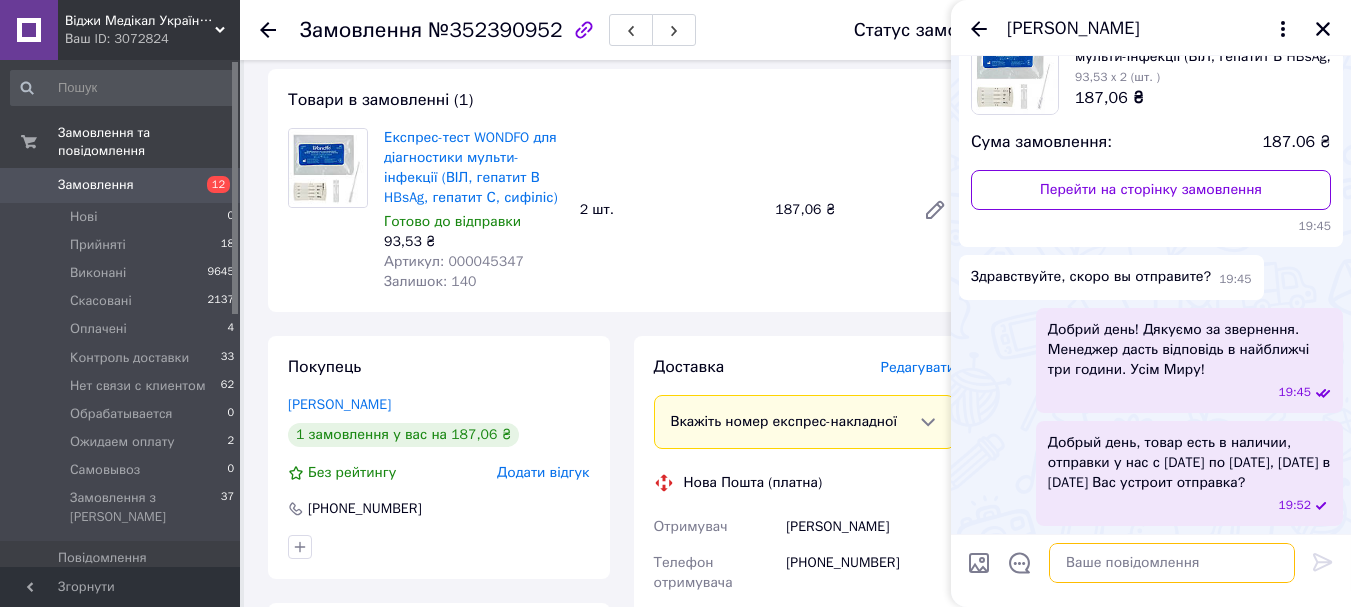 scroll, scrollTop: 176, scrollLeft: 0, axis: vertical 